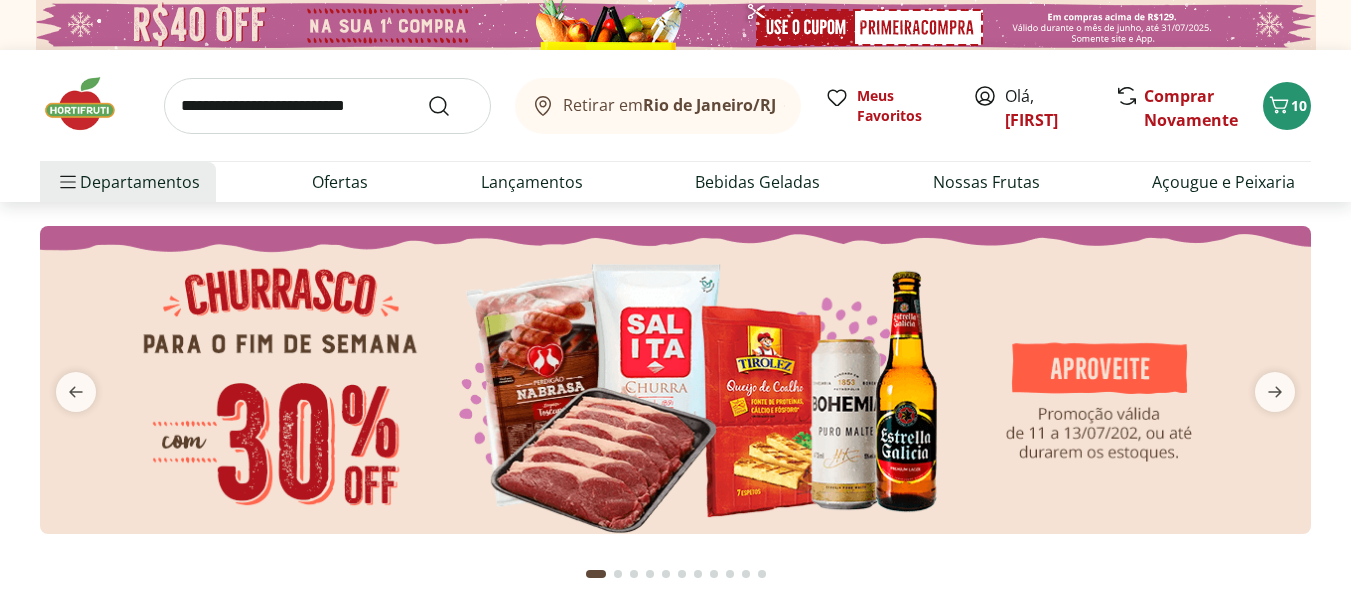 scroll, scrollTop: 0, scrollLeft: 0, axis: both 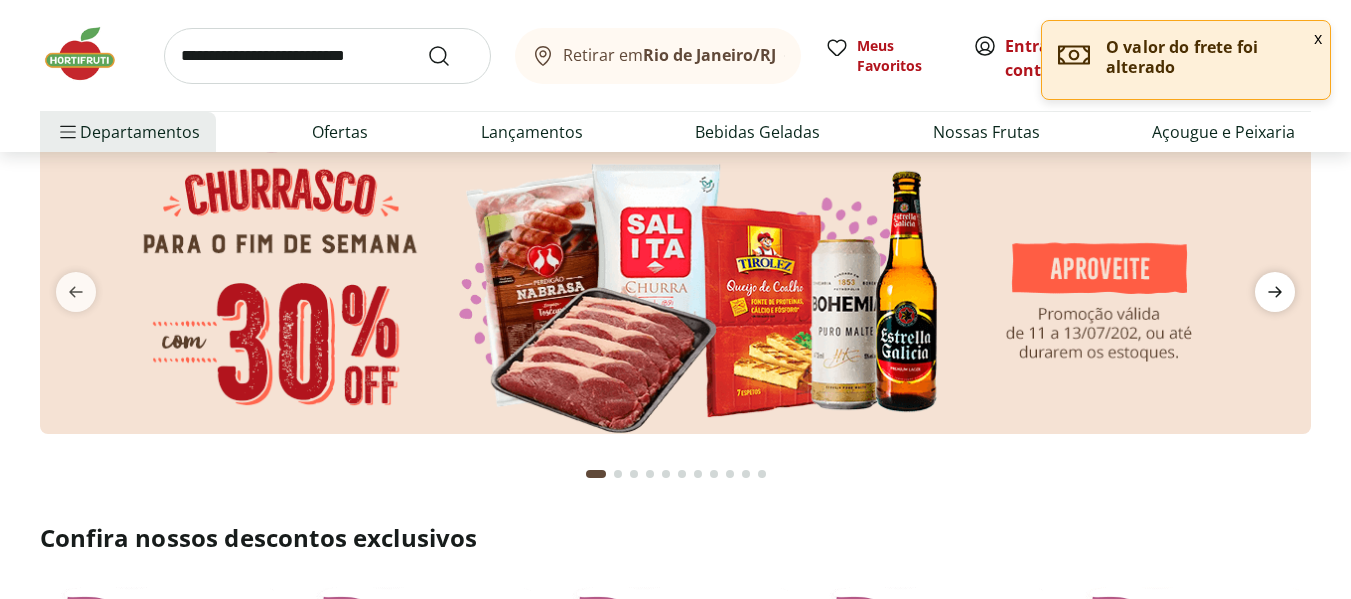 click 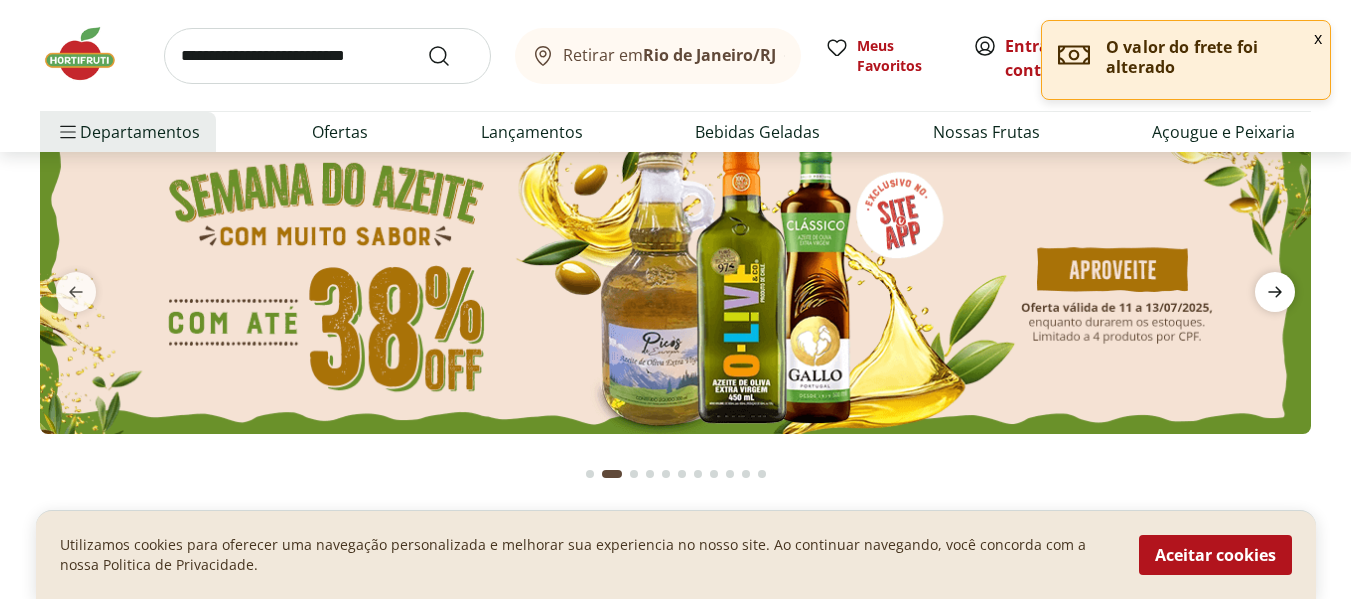 click 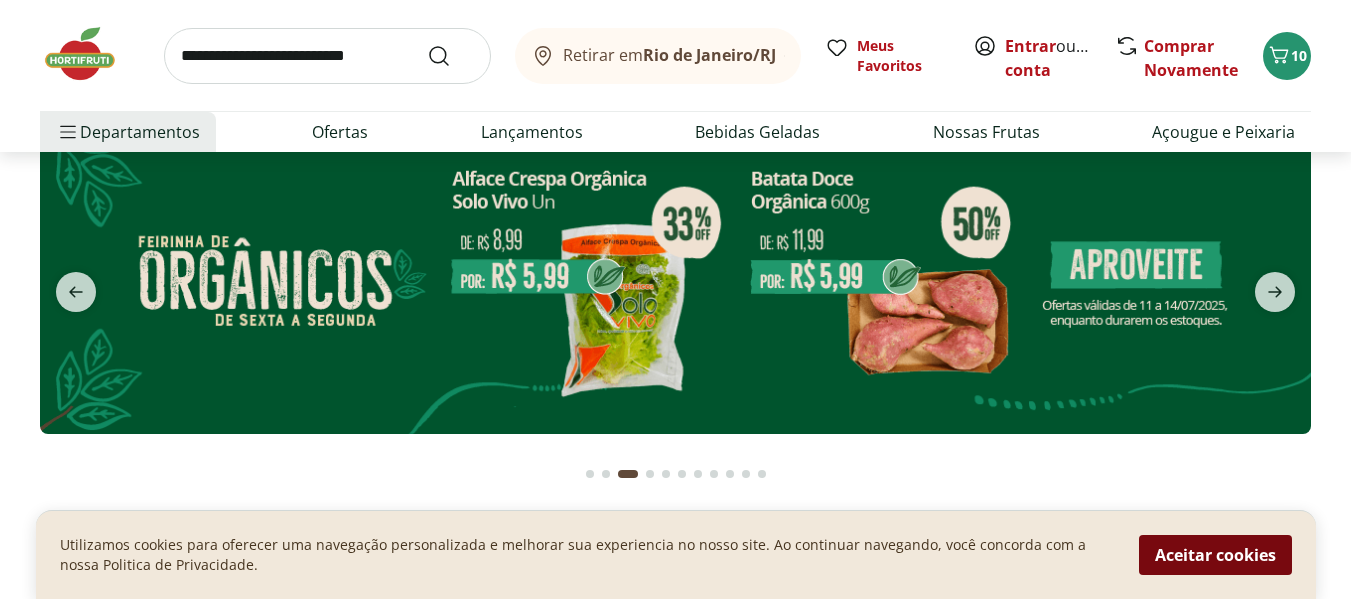 click on "Aceitar cookies" at bounding box center [1215, 555] 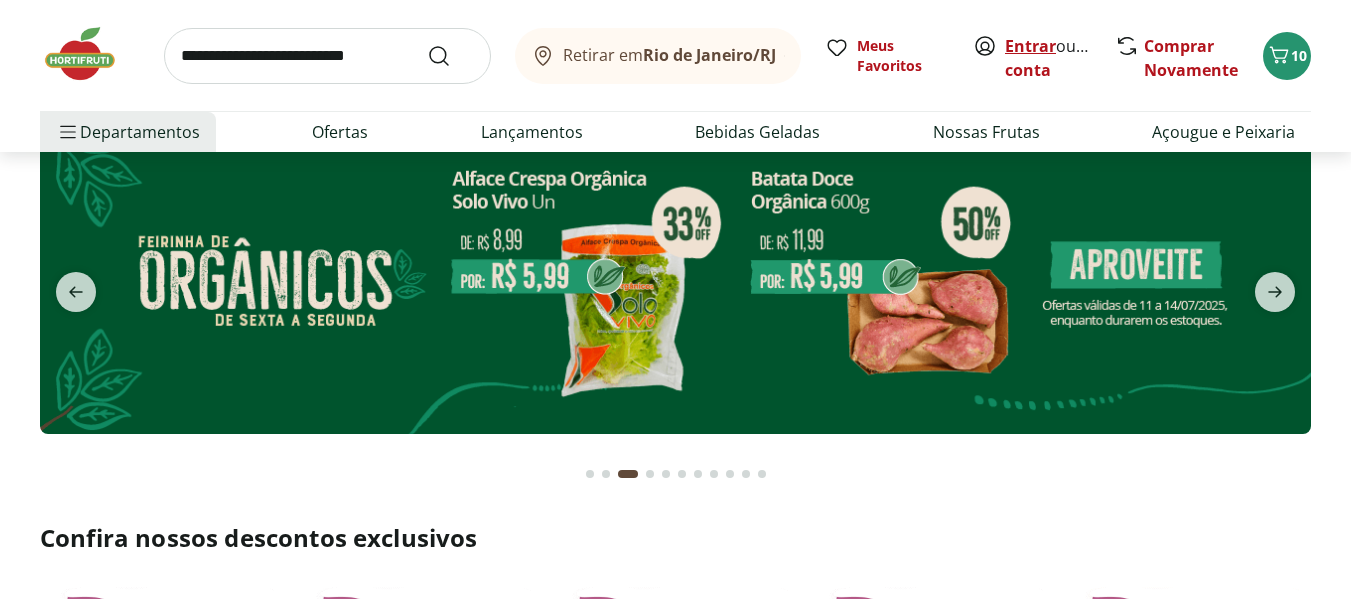 click on "Entrar" at bounding box center (1030, 46) 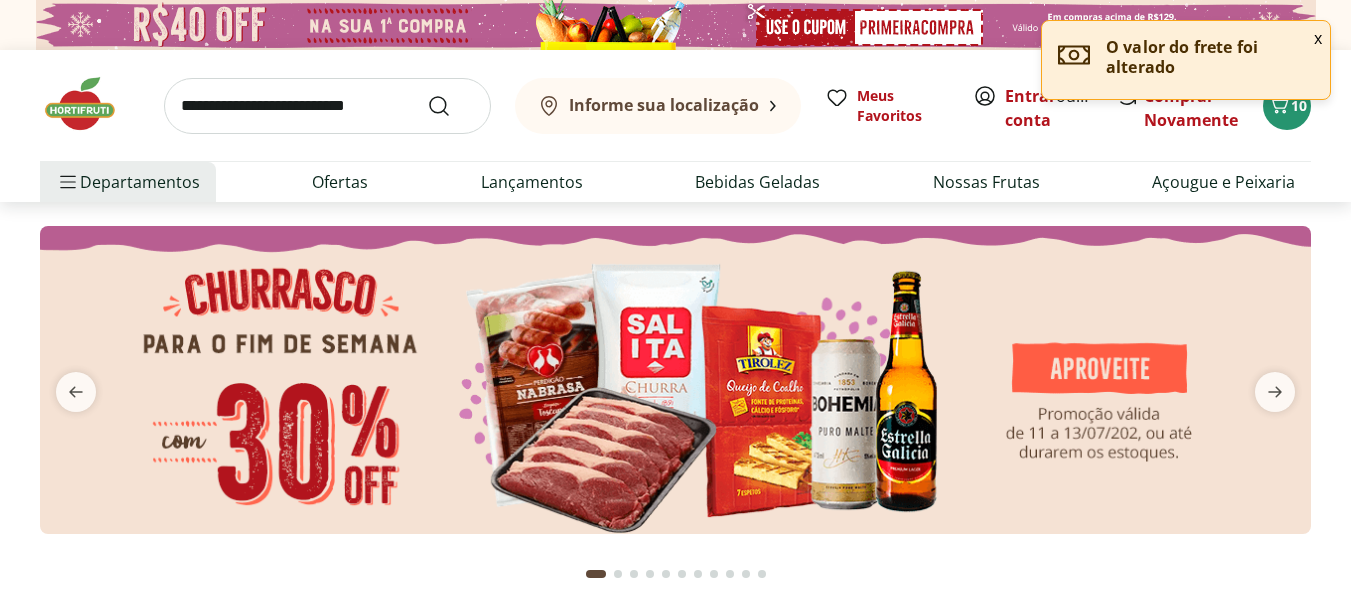 scroll, scrollTop: 0, scrollLeft: 0, axis: both 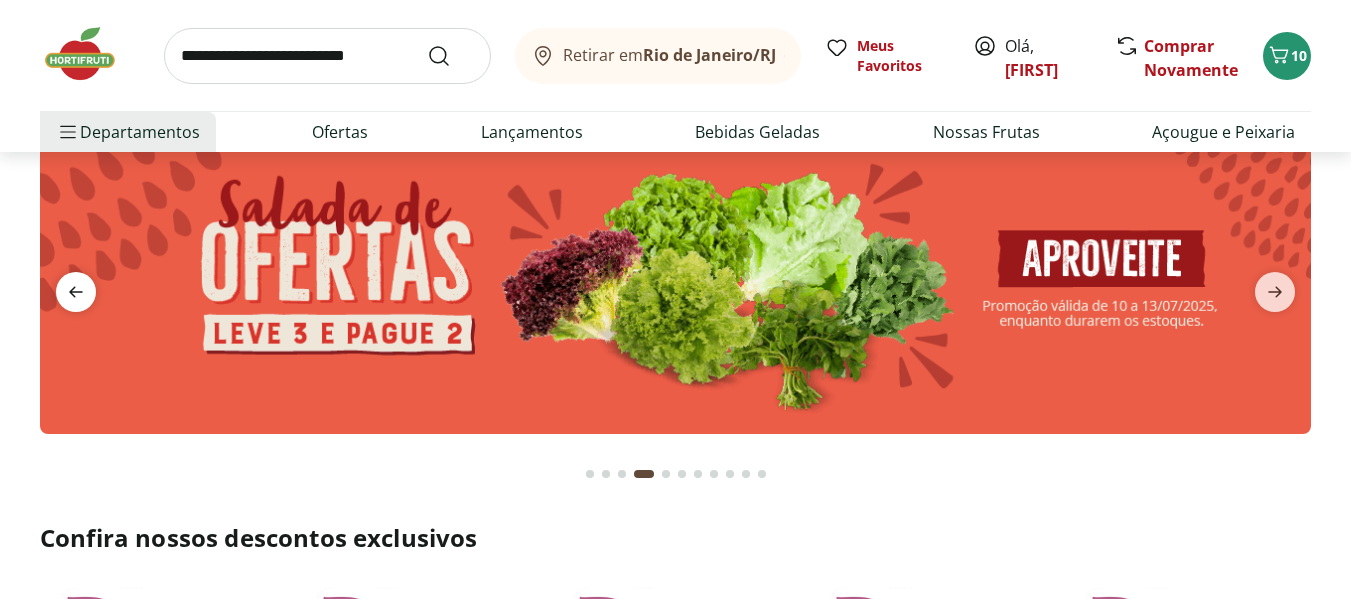 click 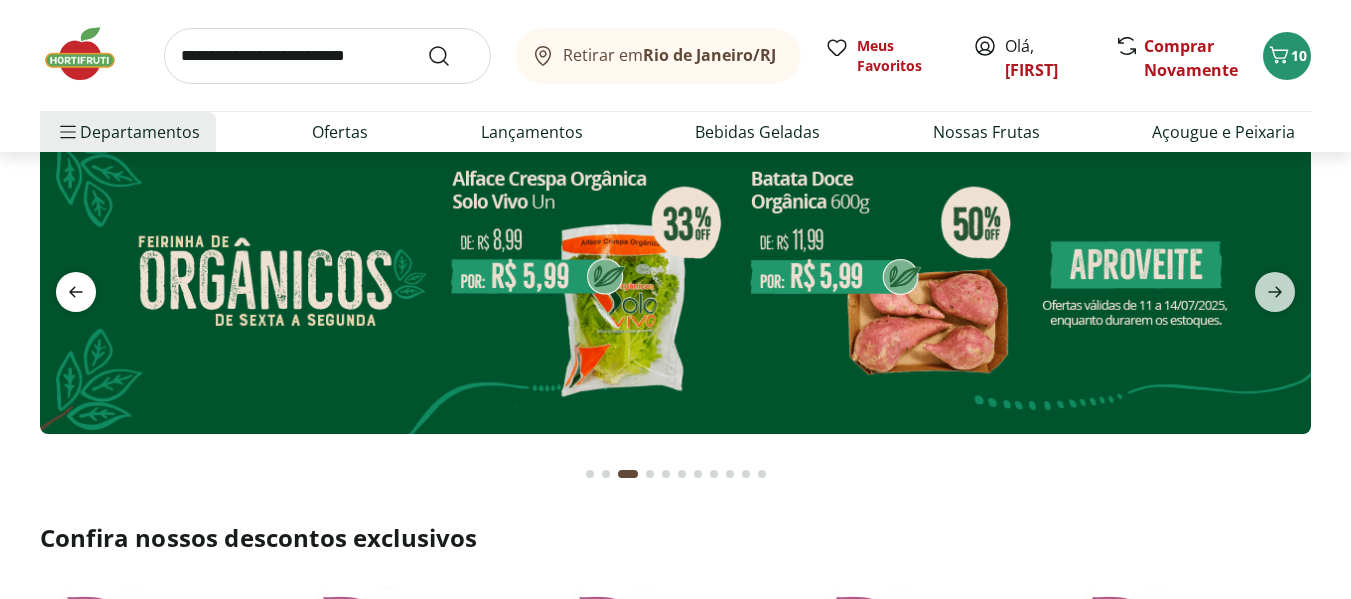 click 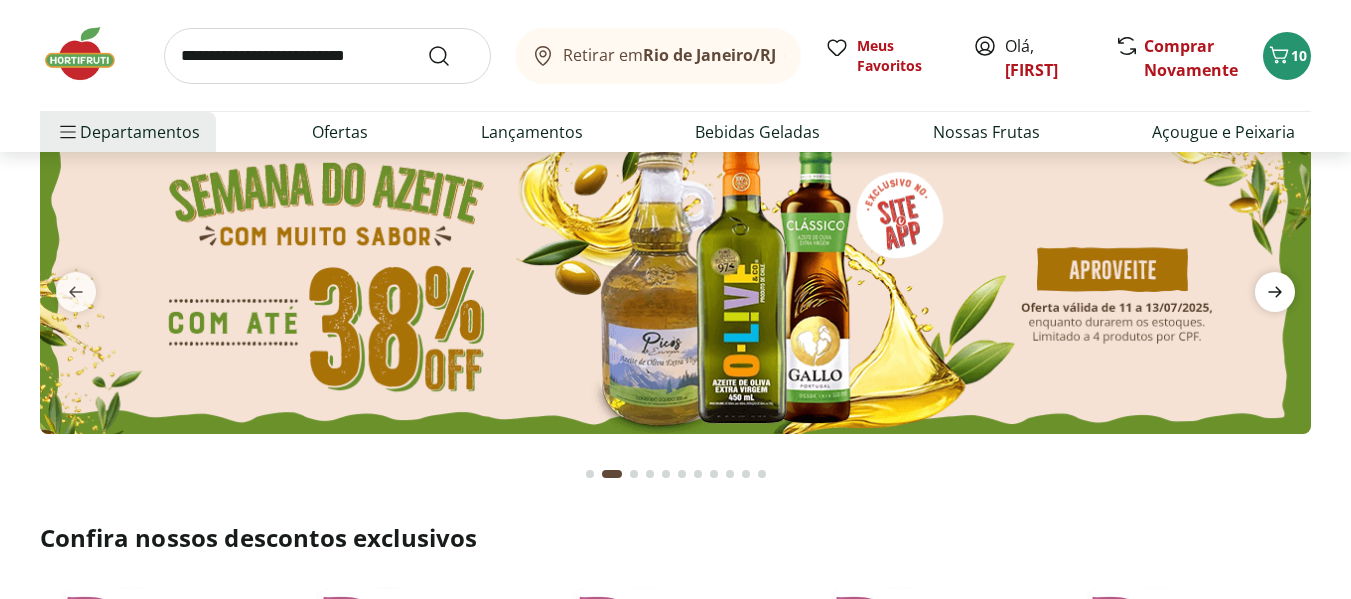 click 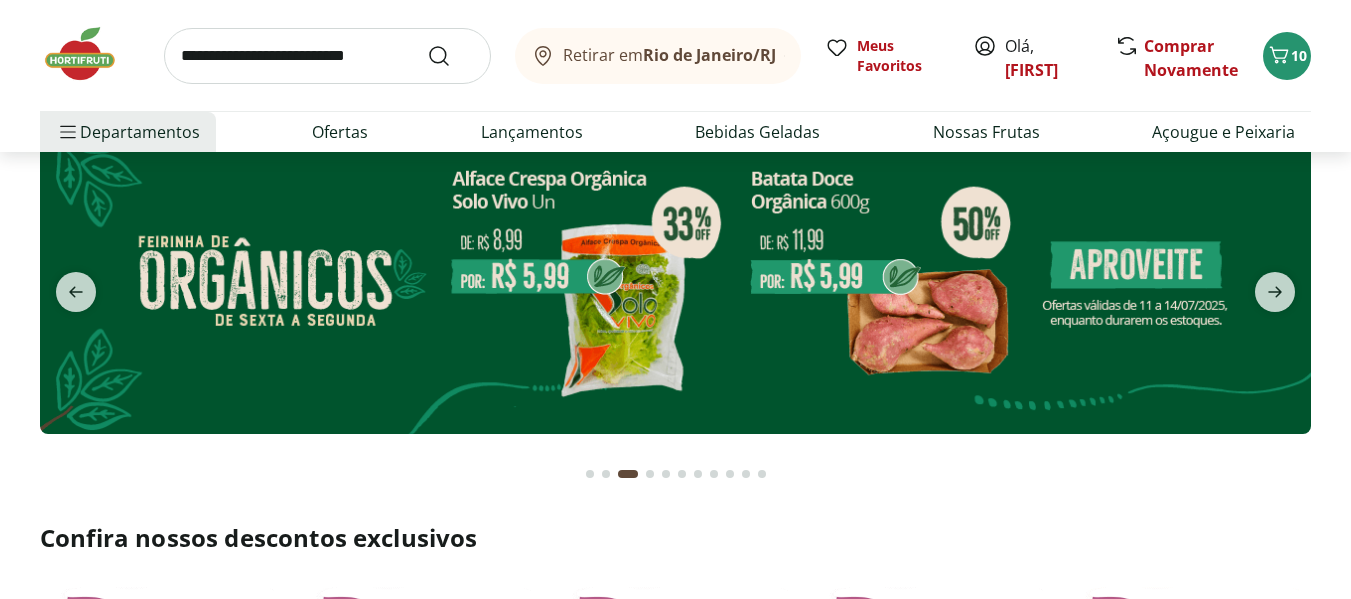 click at bounding box center [675, 280] 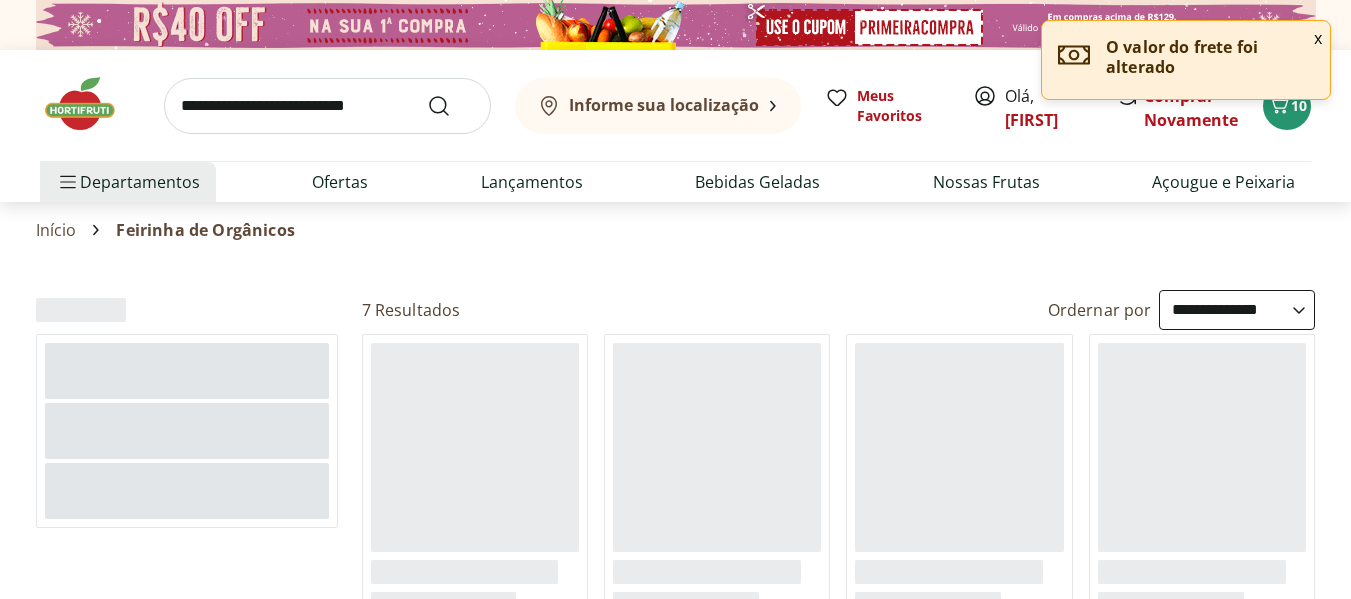 select on "**********" 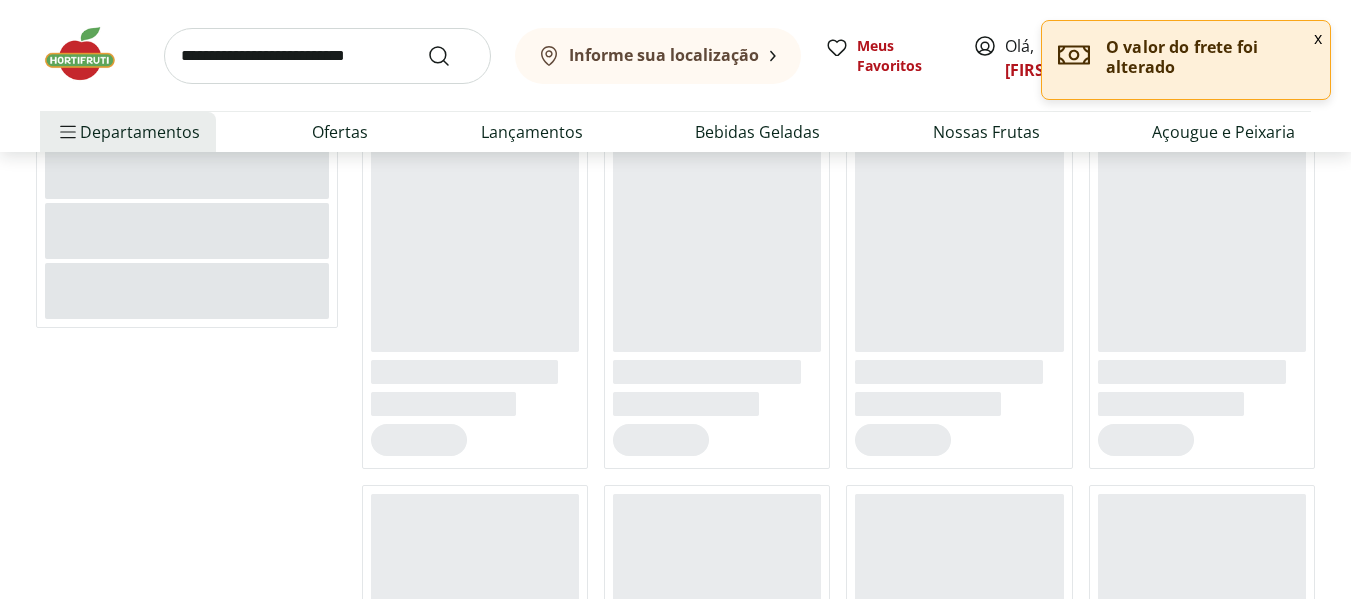 scroll, scrollTop: 0, scrollLeft: 0, axis: both 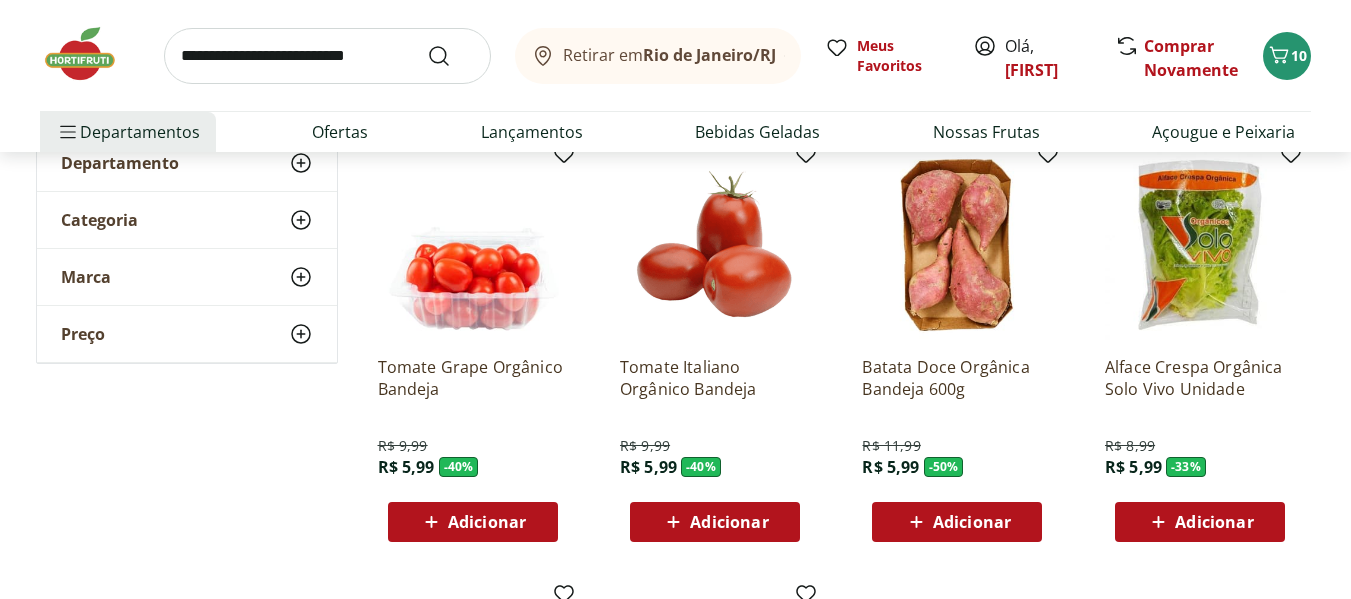 click on "Adicionar" at bounding box center [1214, 522] 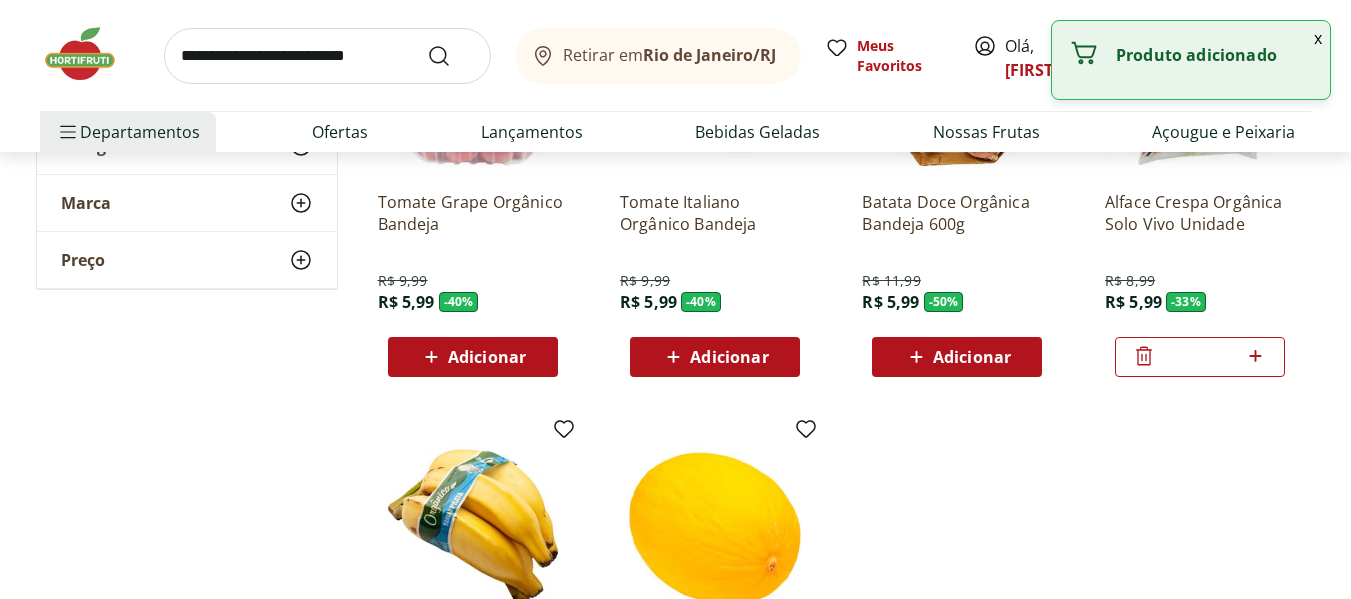 scroll, scrollTop: 400, scrollLeft: 0, axis: vertical 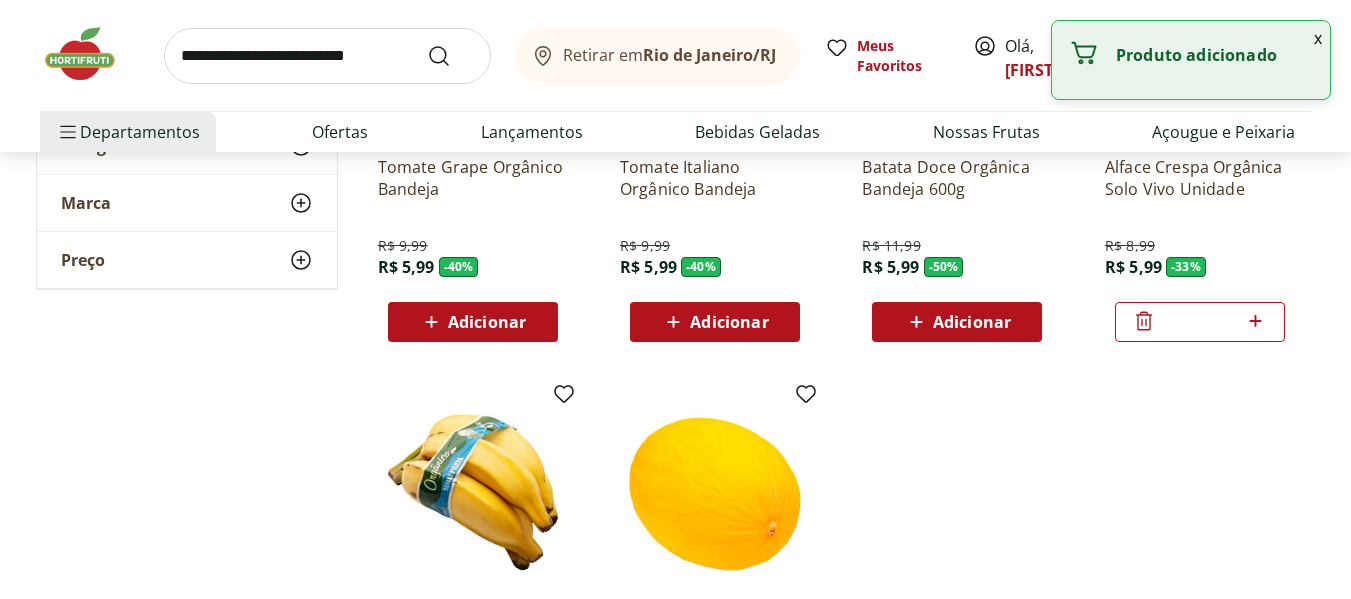 click on "Adicionar" at bounding box center (487, 322) 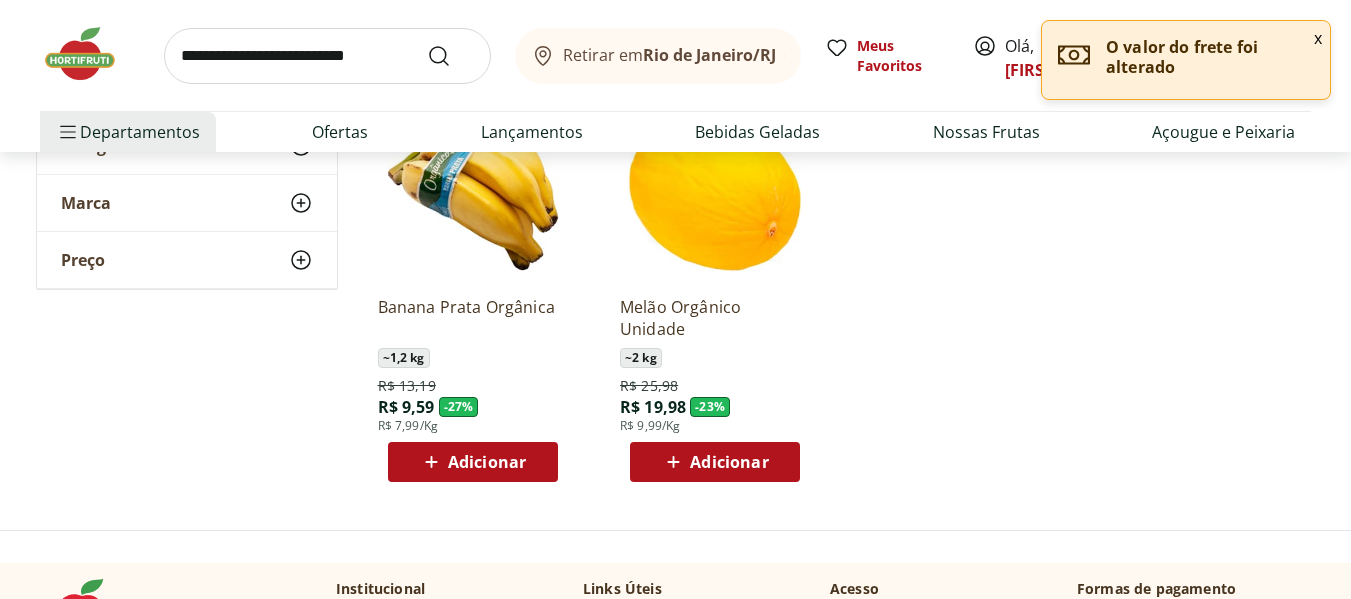 scroll, scrollTop: 600, scrollLeft: 0, axis: vertical 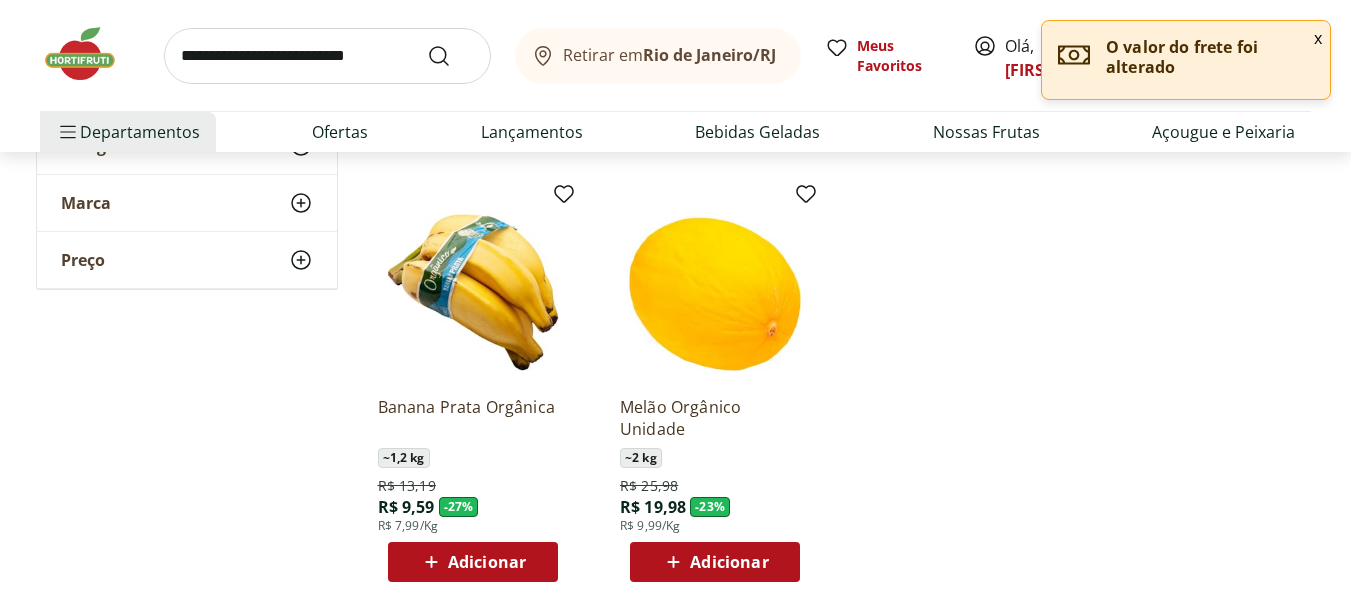 click on "Adicionar" at bounding box center (729, 562) 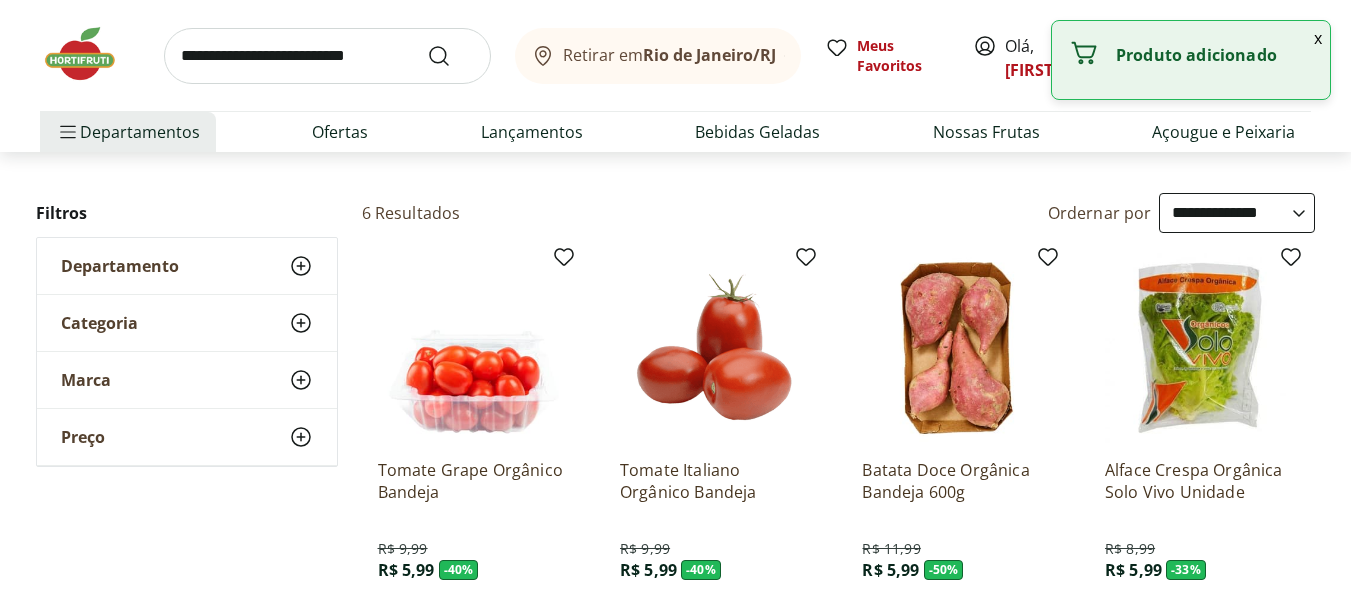 scroll, scrollTop: 0, scrollLeft: 0, axis: both 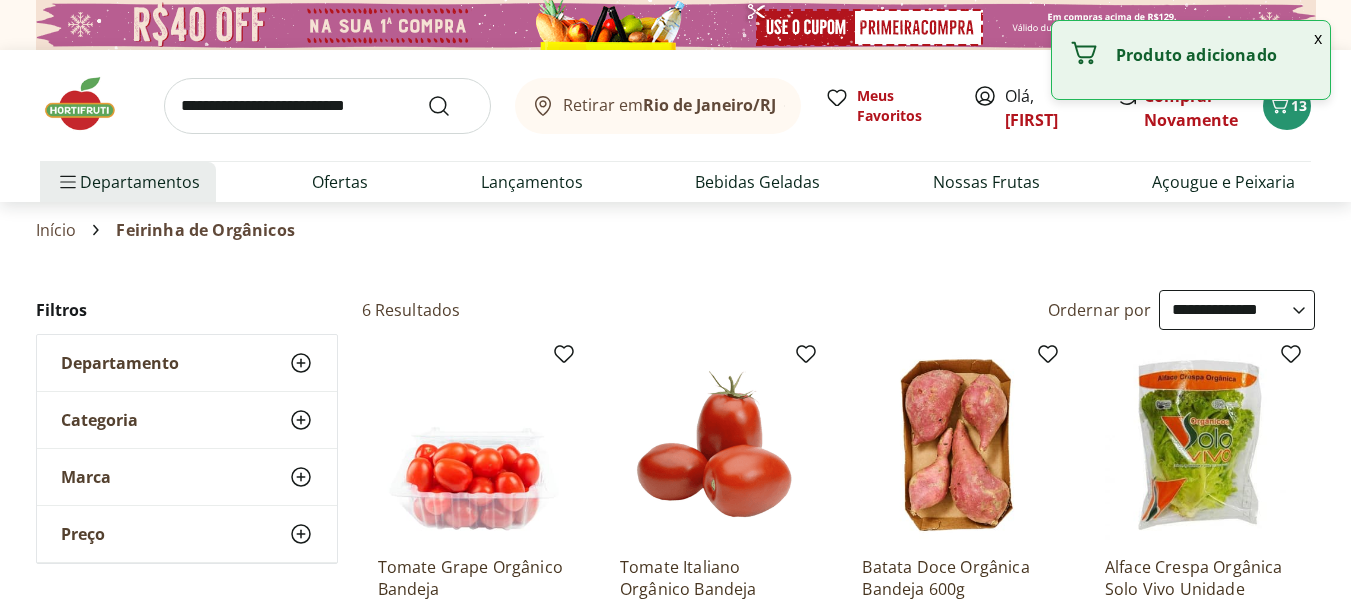 click at bounding box center (90, 104) 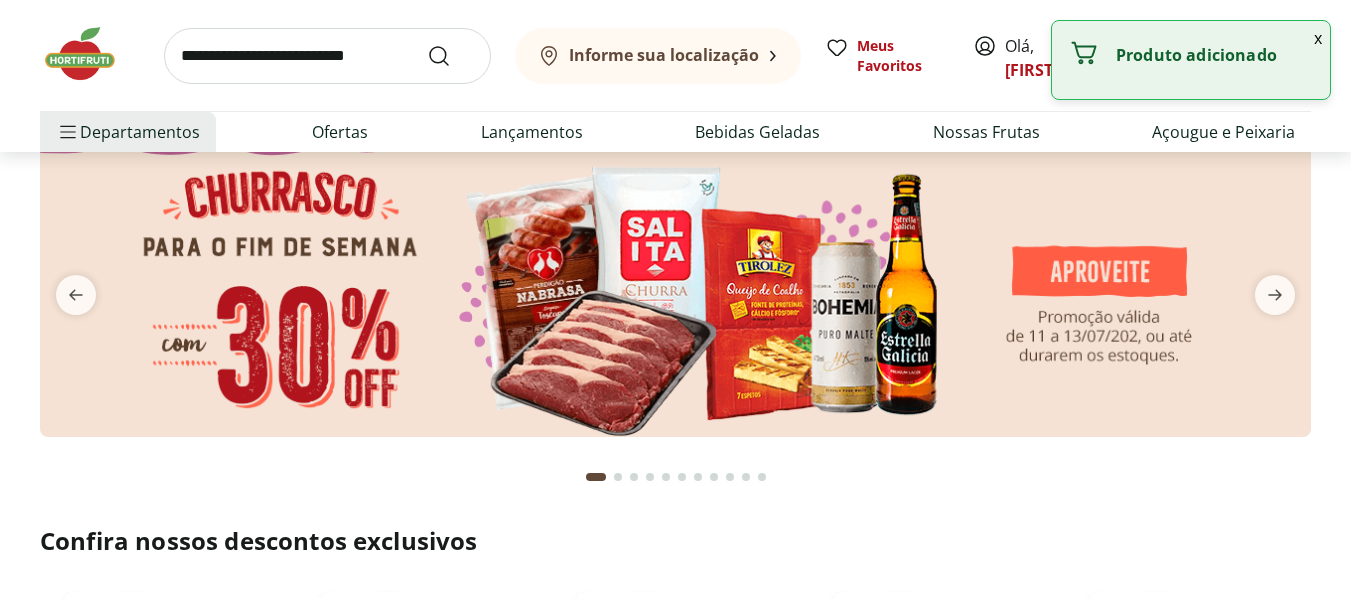 scroll, scrollTop: 100, scrollLeft: 0, axis: vertical 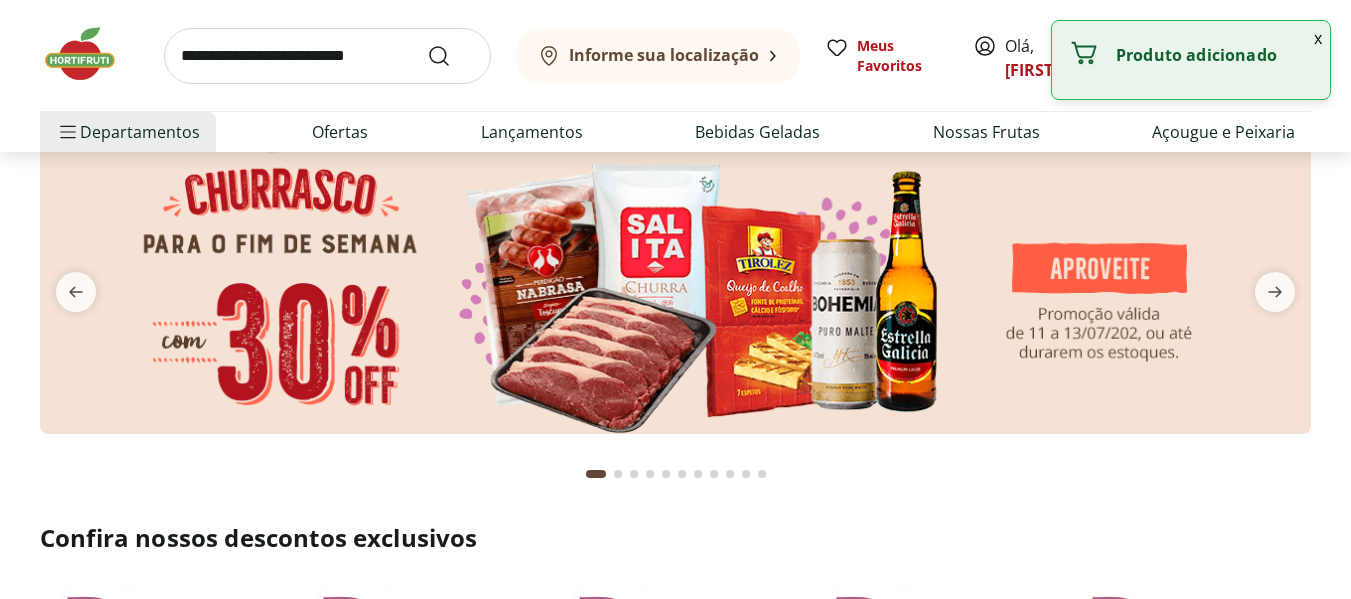 click at bounding box center [675, 280] 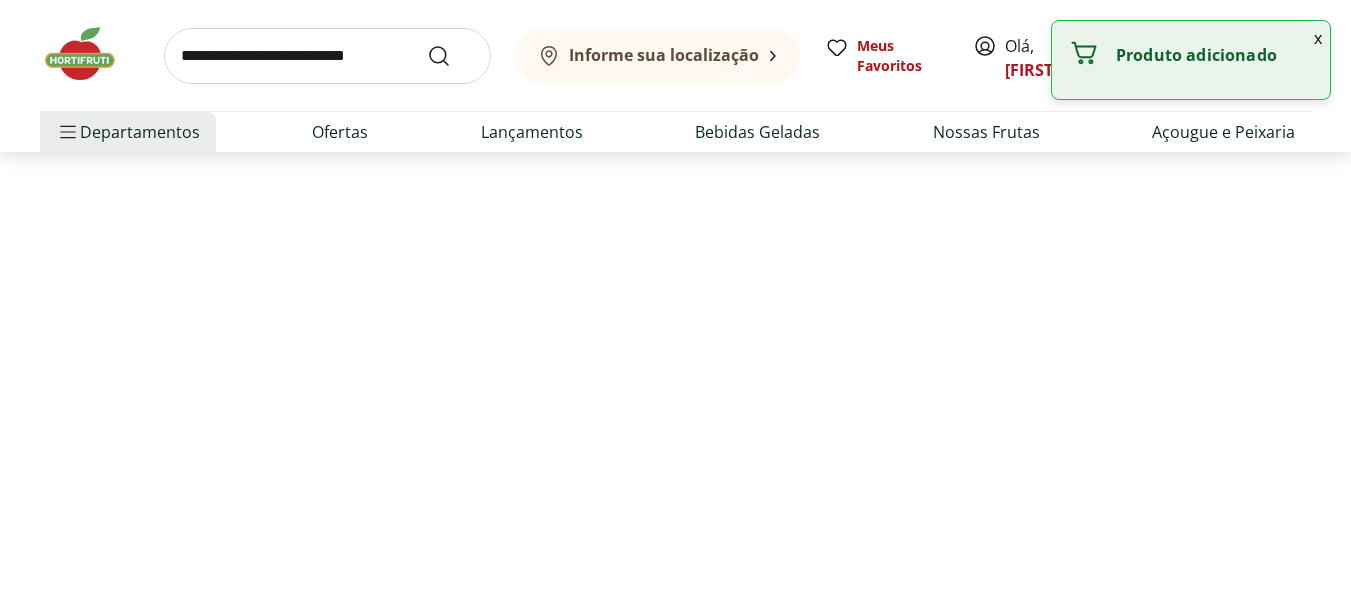 scroll, scrollTop: 0, scrollLeft: 0, axis: both 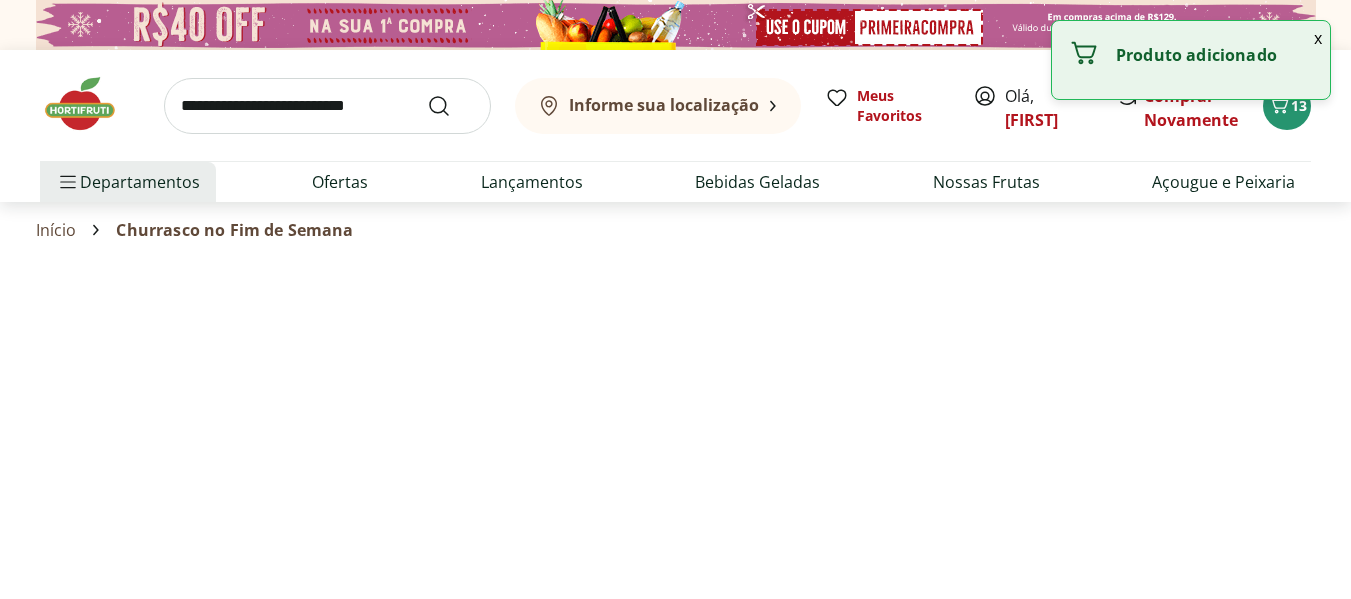 select on "**********" 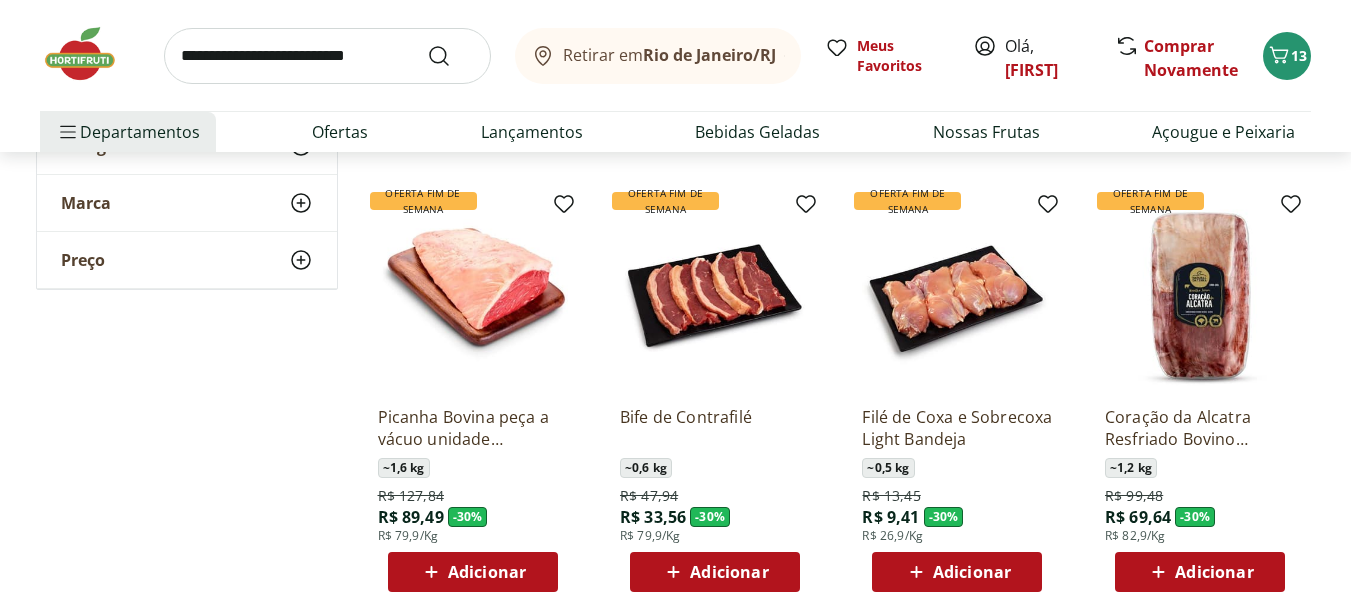scroll, scrollTop: 700, scrollLeft: 0, axis: vertical 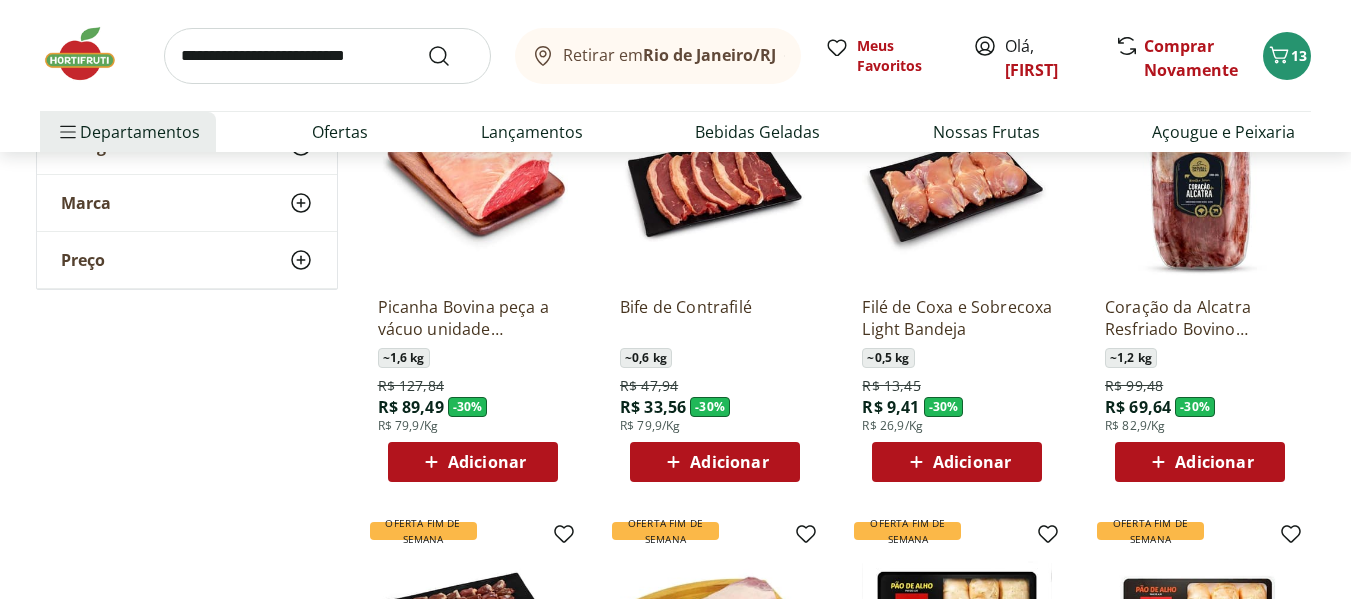 click on "Adicionar" at bounding box center (487, 462) 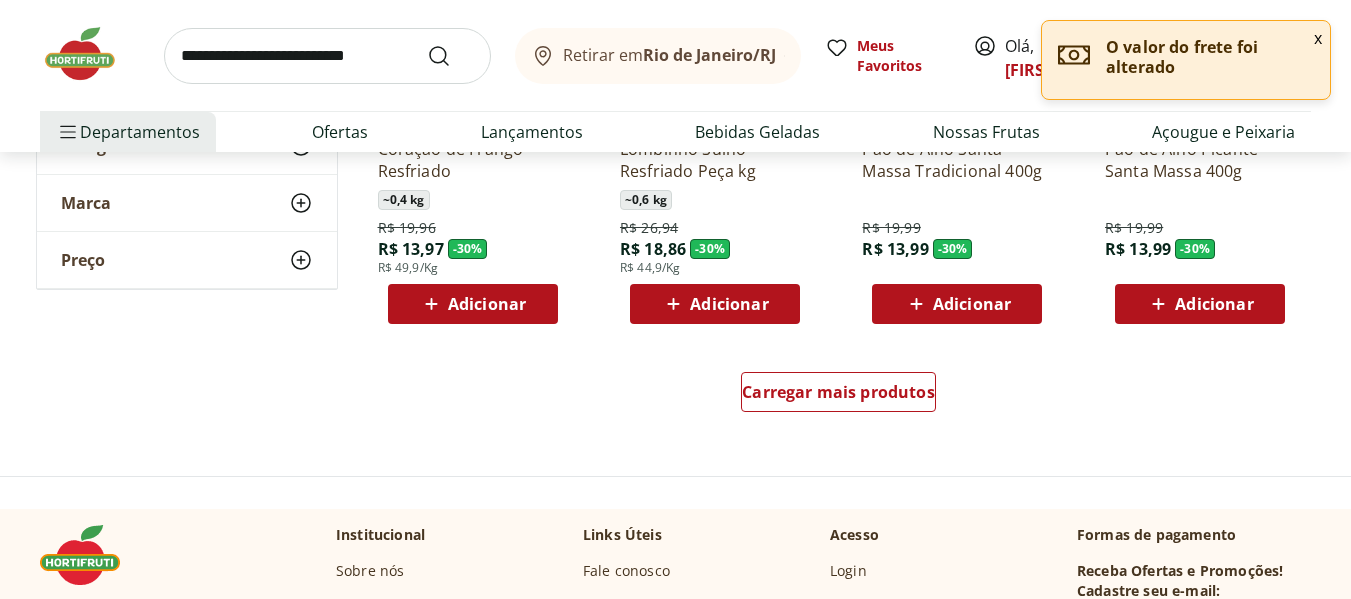 scroll, scrollTop: 1300, scrollLeft: 0, axis: vertical 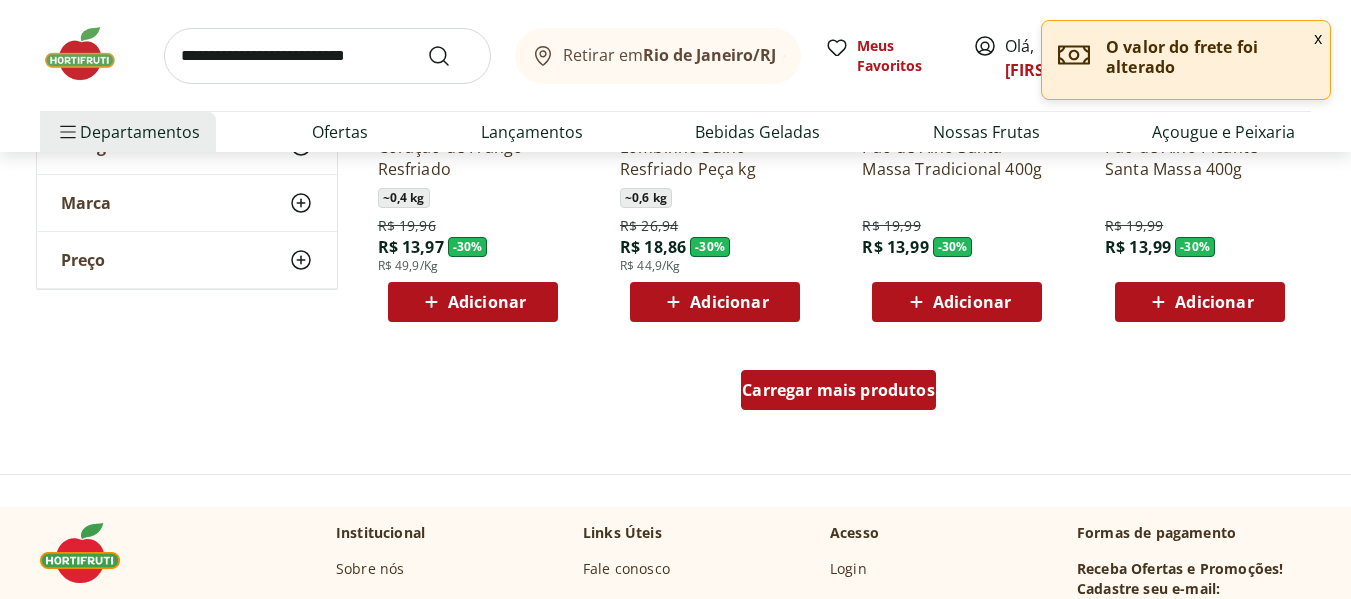 click on "Carregar mais produtos" at bounding box center [838, 390] 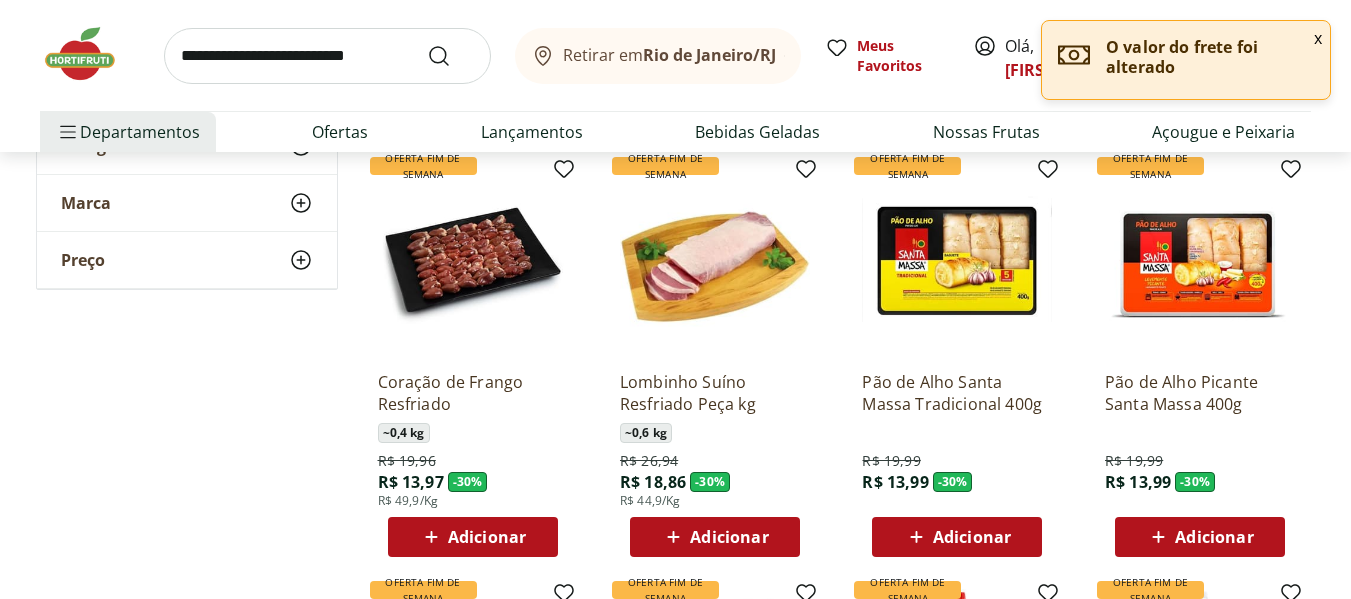 scroll, scrollTop: 1100, scrollLeft: 0, axis: vertical 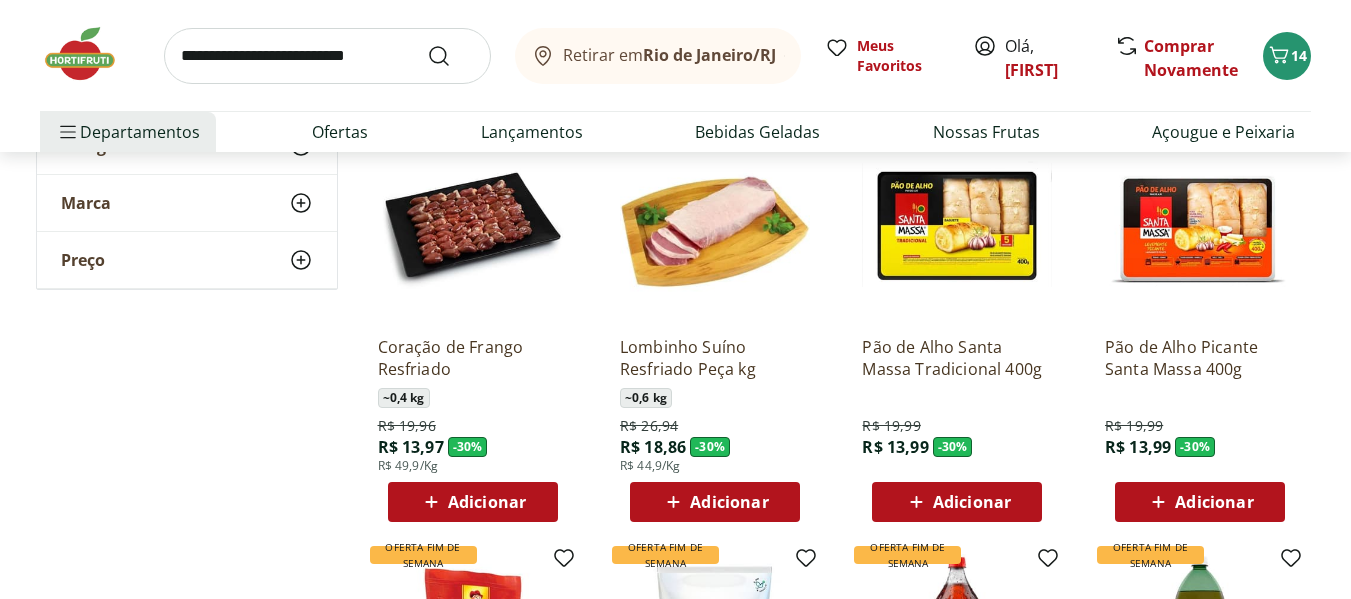 click on "Adicionar" at bounding box center (972, 502) 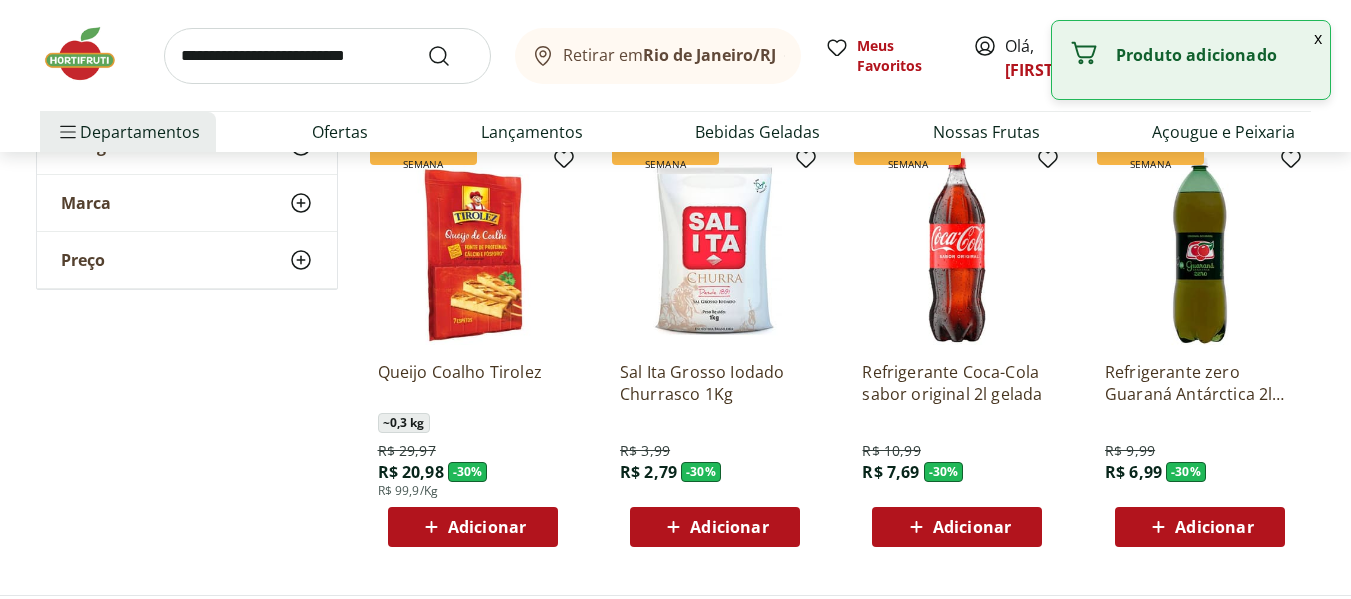 scroll, scrollTop: 1500, scrollLeft: 0, axis: vertical 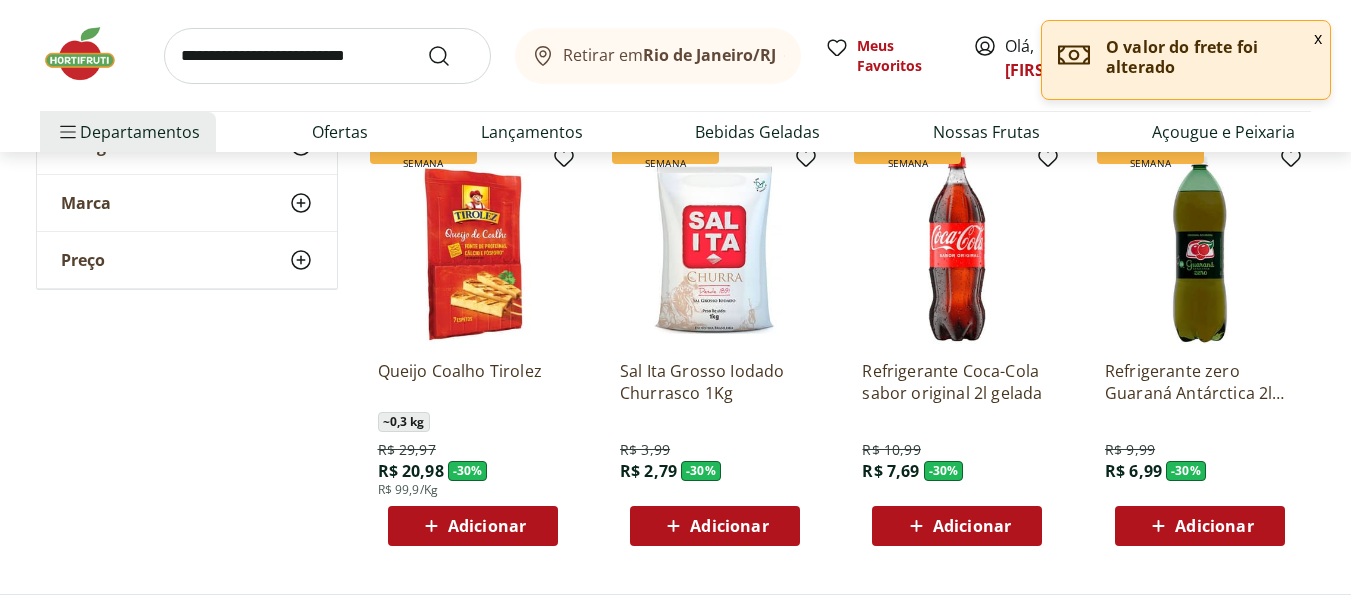 click on "Adicionar" at bounding box center (972, 526) 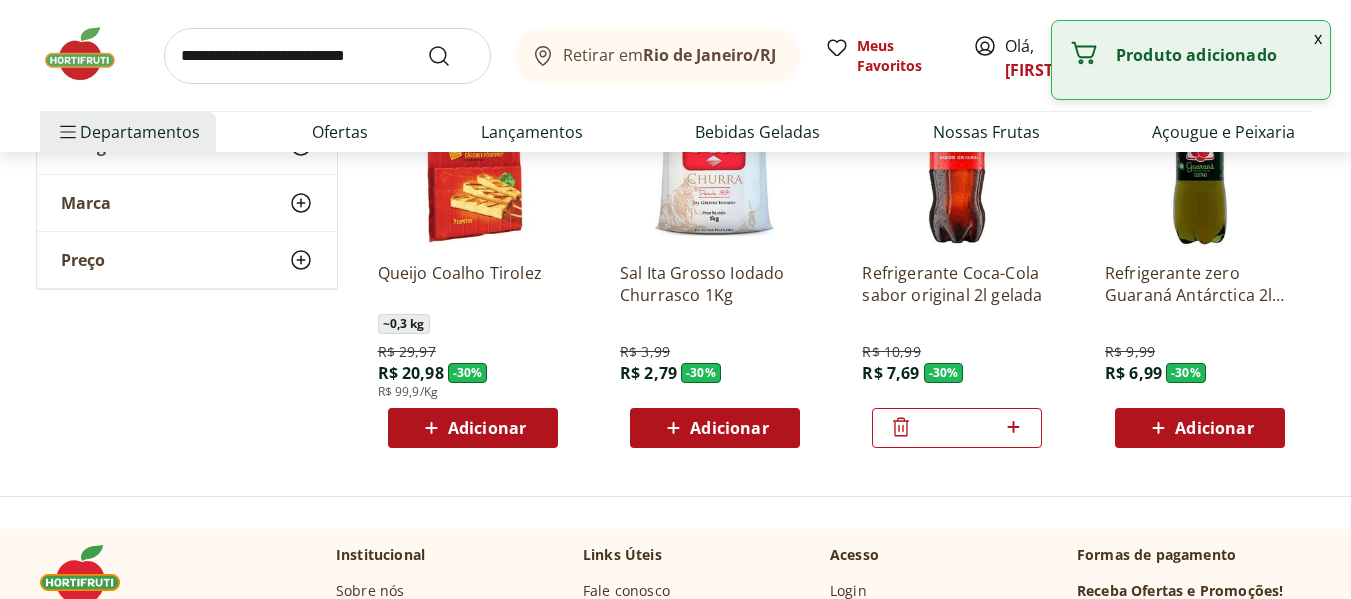 scroll, scrollTop: 1600, scrollLeft: 0, axis: vertical 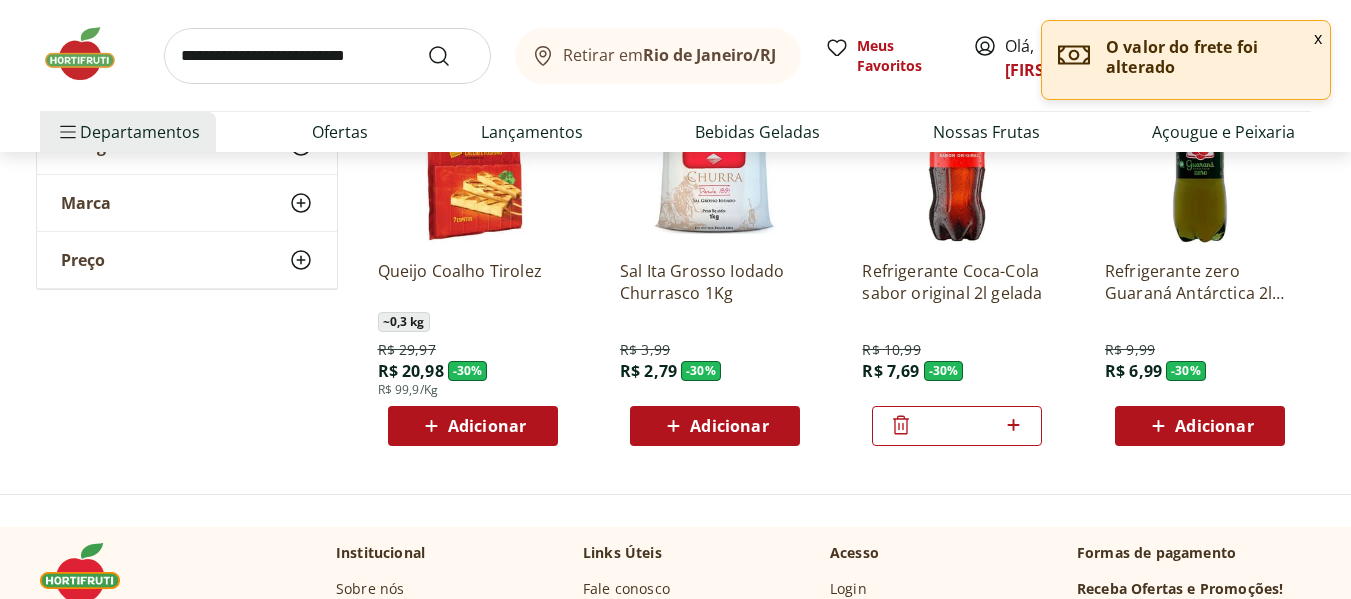 click on "Adicionar" at bounding box center [729, 426] 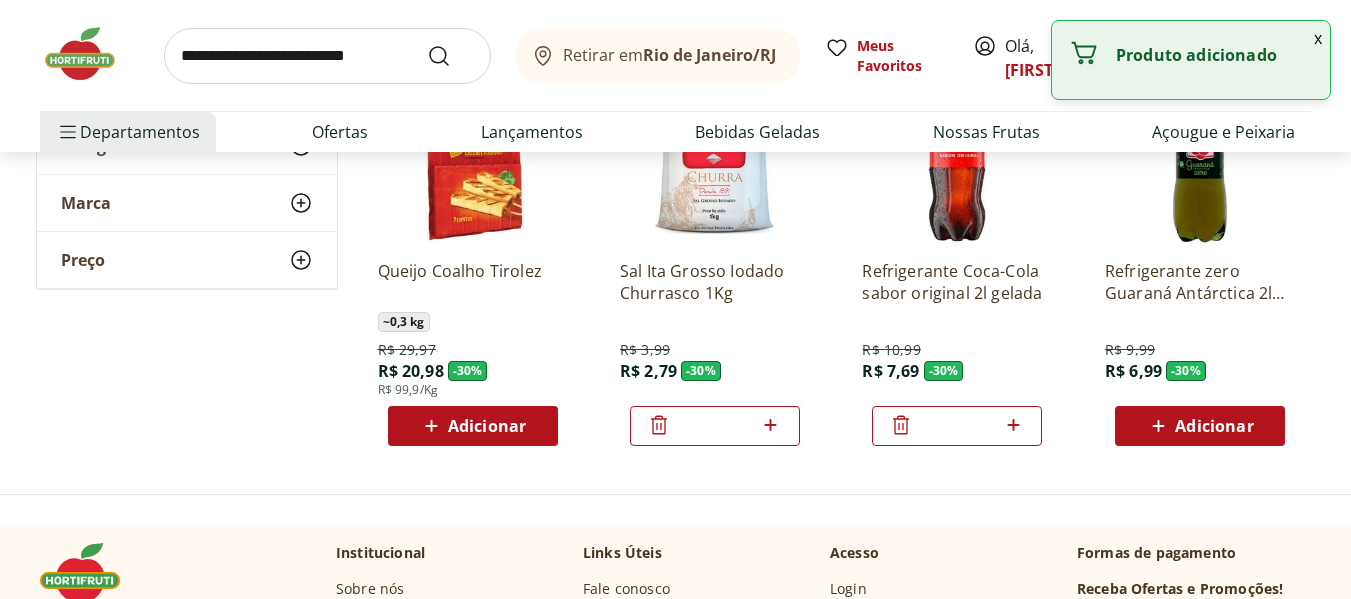 click 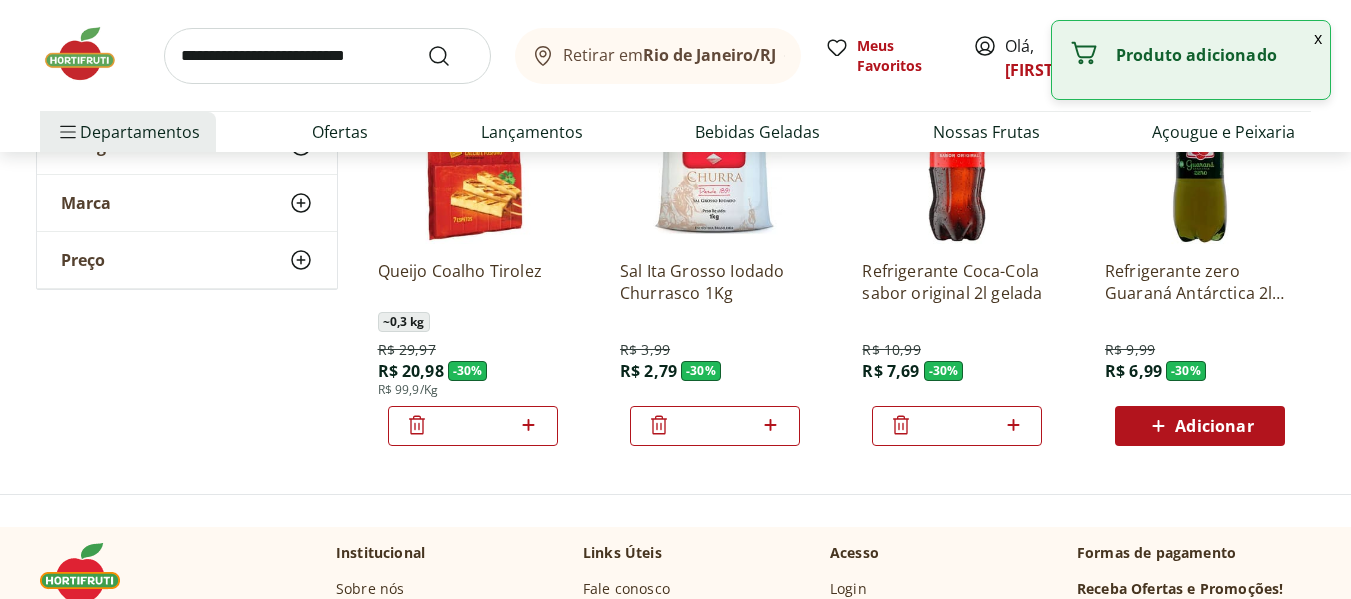 click on "Adicionar" at bounding box center [1214, 426] 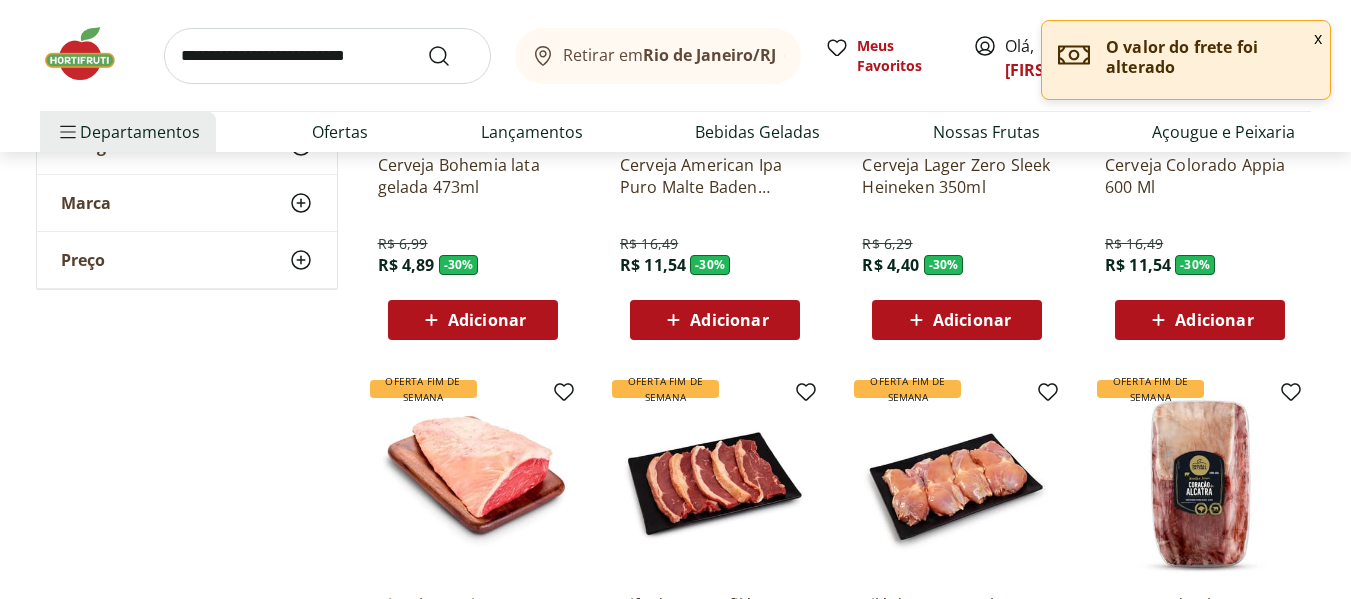 scroll, scrollTop: 400, scrollLeft: 0, axis: vertical 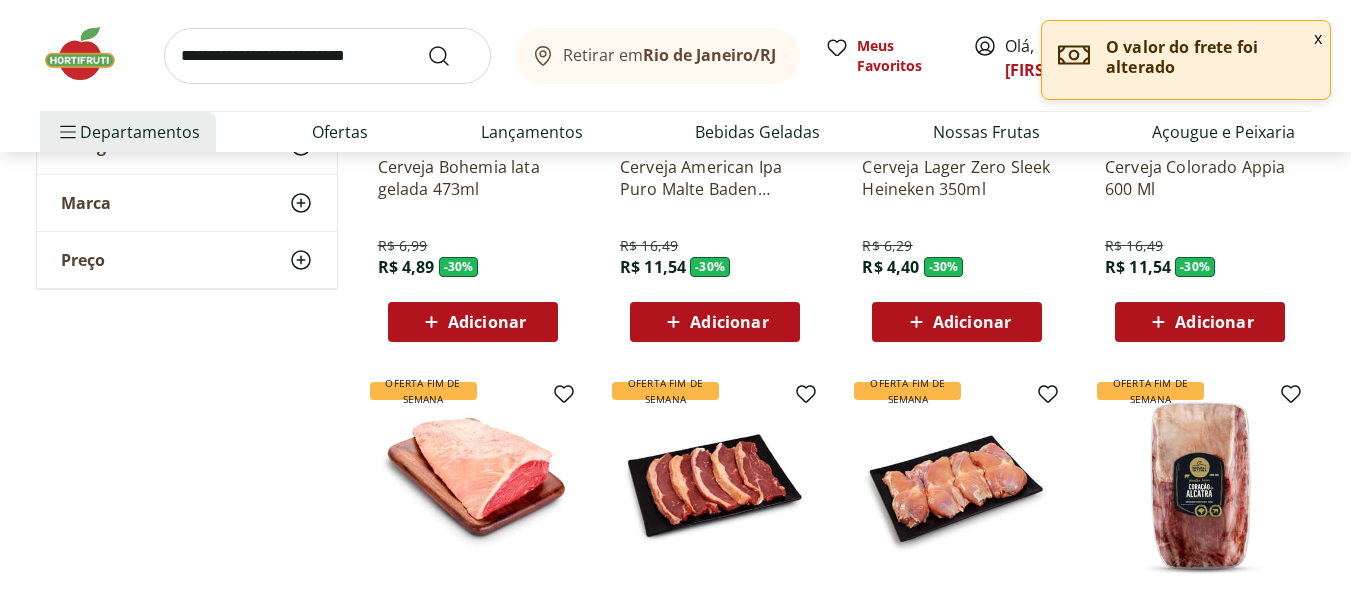 click at bounding box center (90, 54) 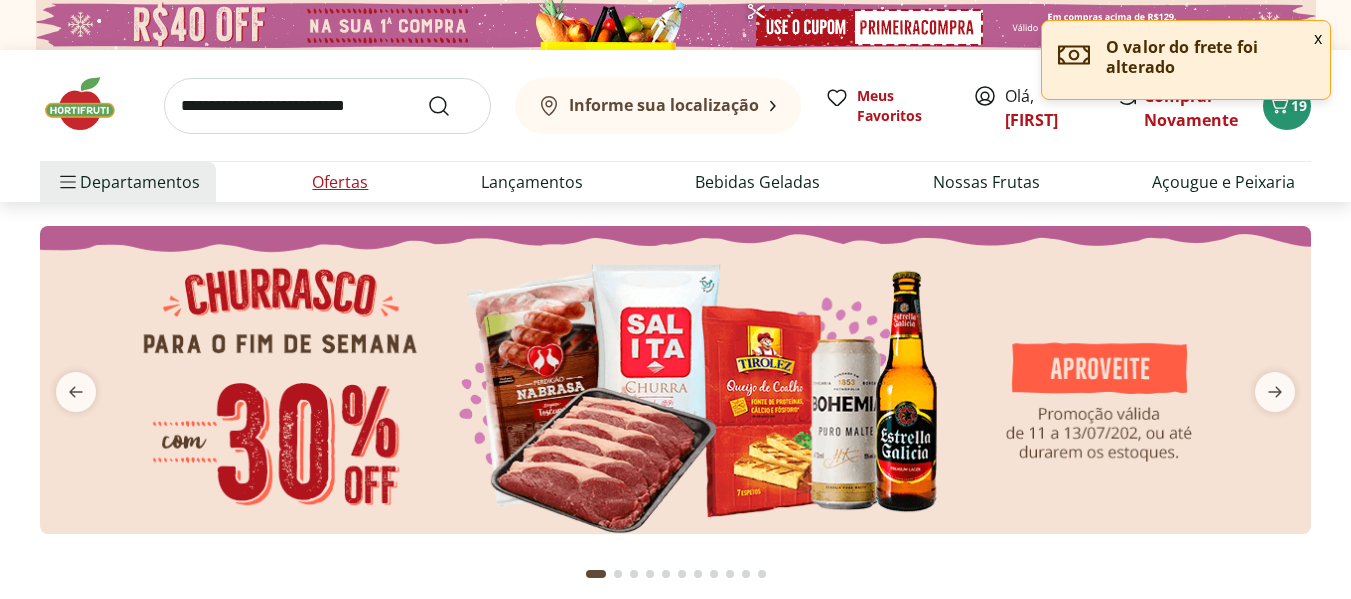 click on "Ofertas" at bounding box center [340, 182] 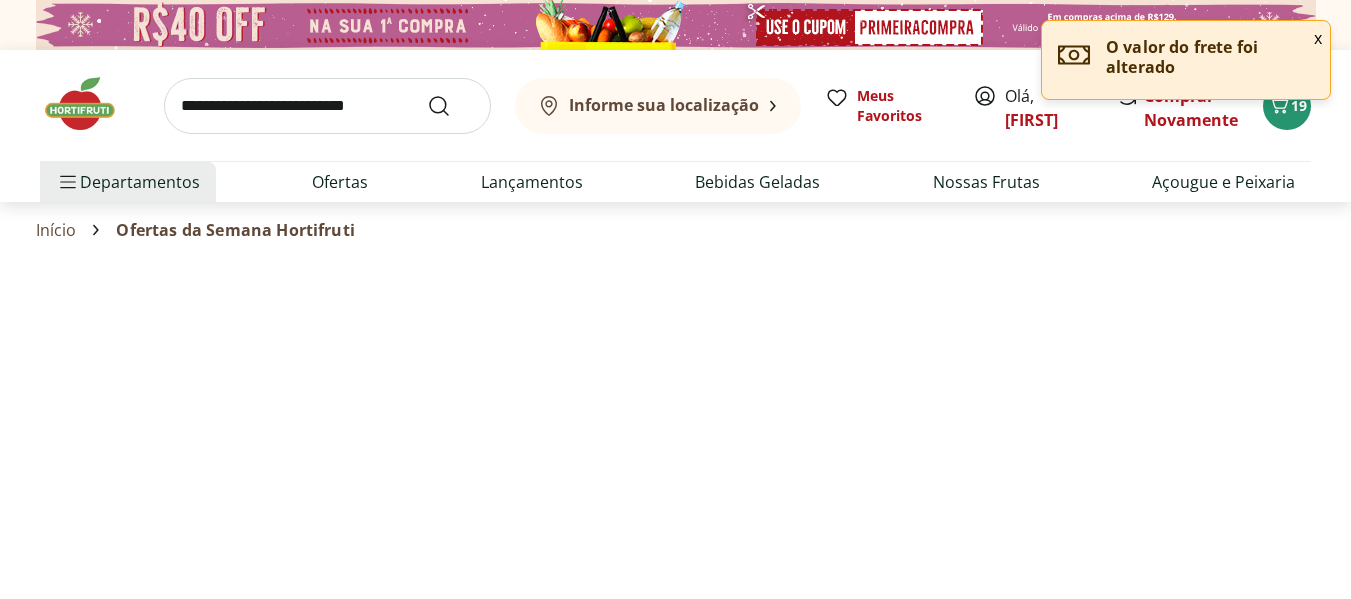 select on "**********" 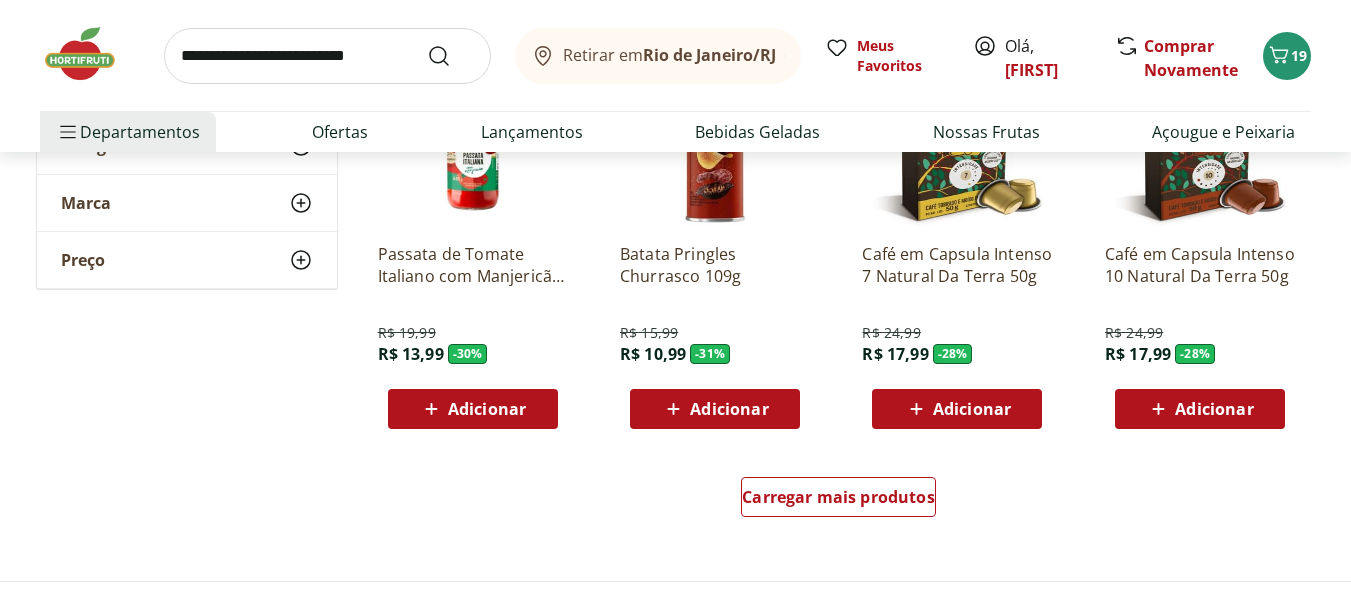 scroll, scrollTop: 1200, scrollLeft: 0, axis: vertical 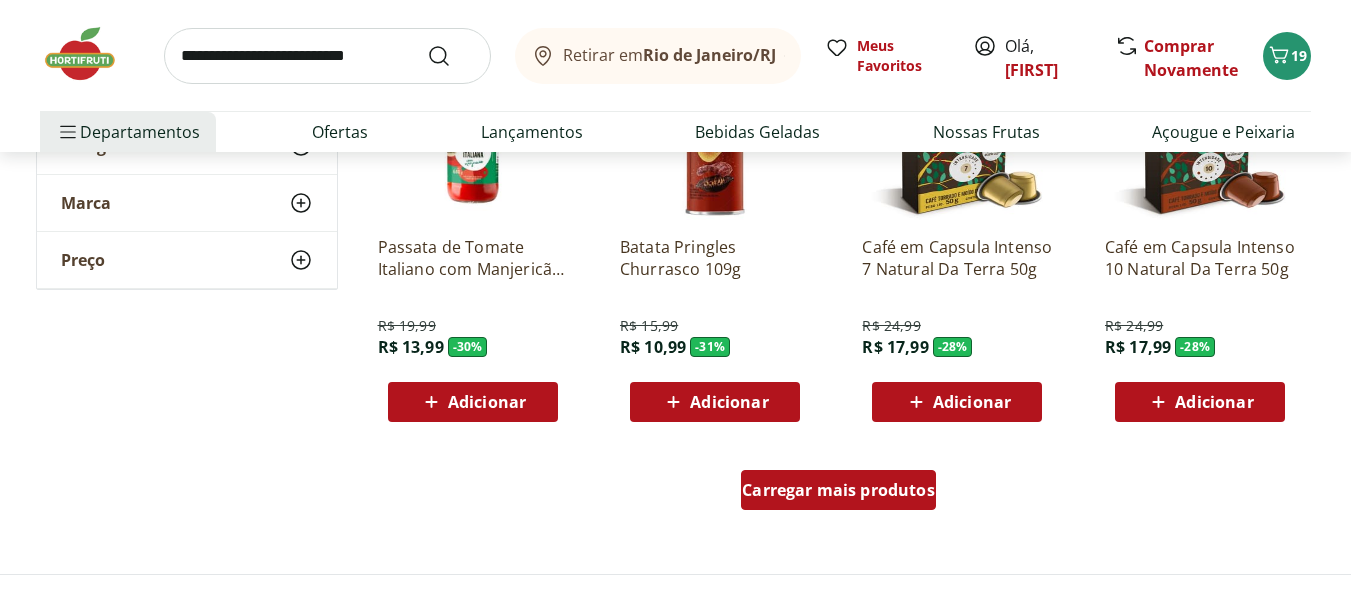 click on "Carregar mais produtos" at bounding box center (838, 490) 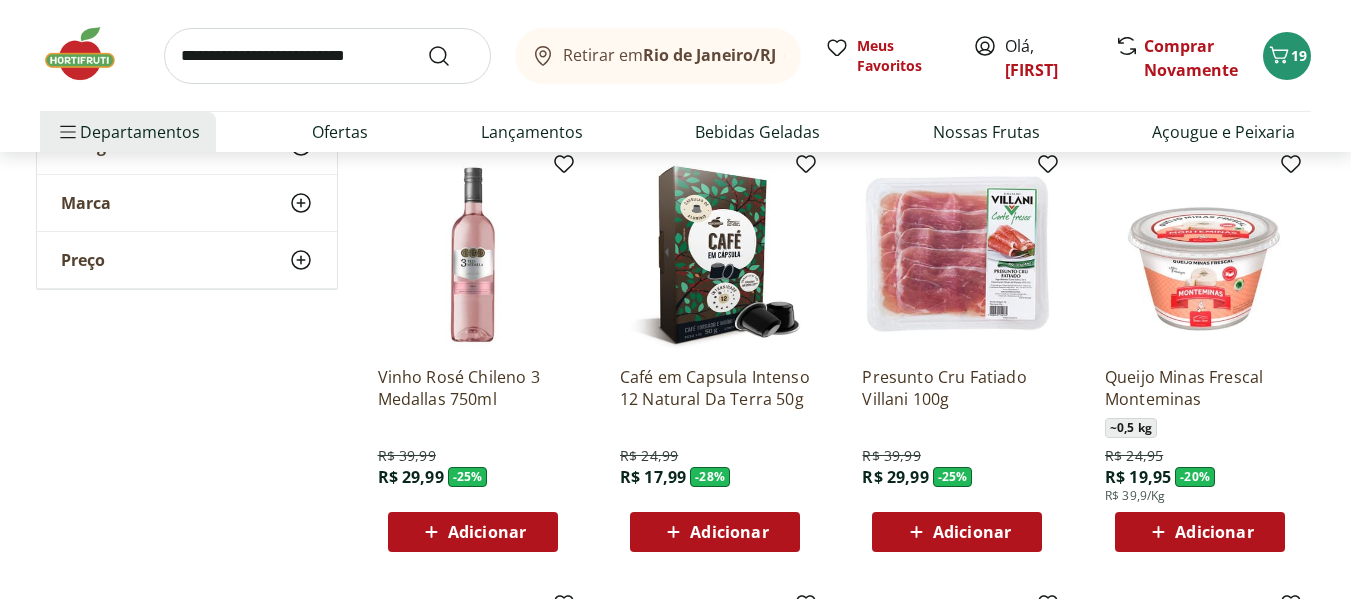 scroll, scrollTop: 2000, scrollLeft: 0, axis: vertical 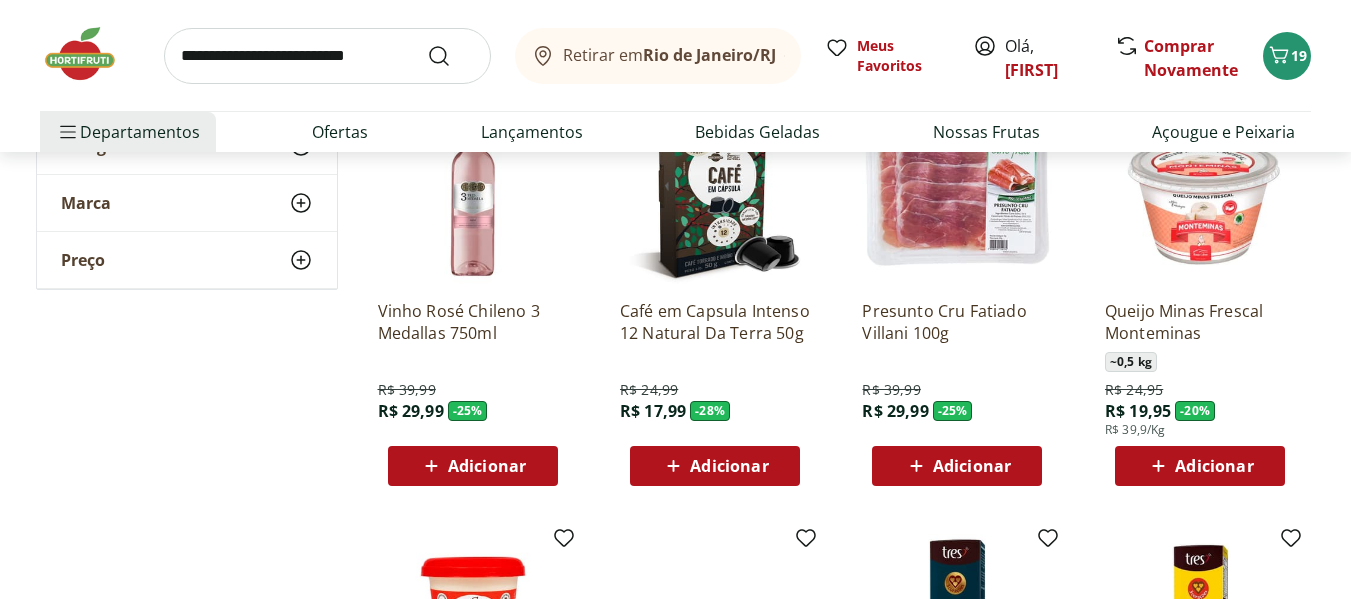 click on "Adicionar" at bounding box center (972, 466) 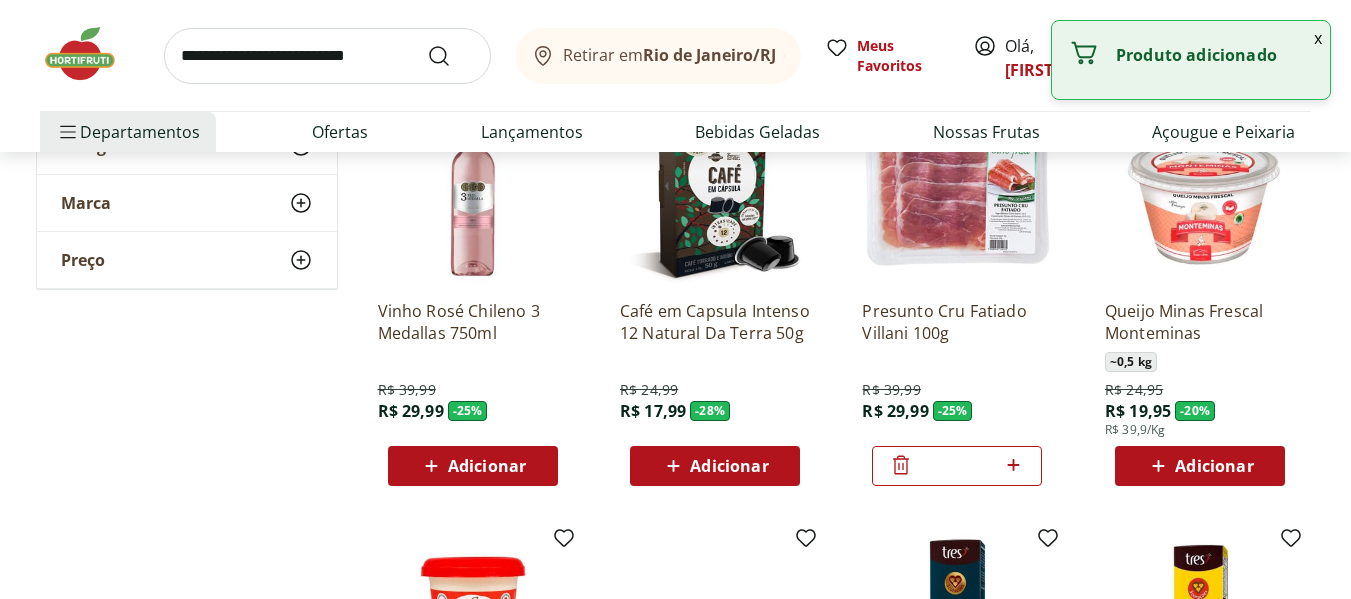 click on "Adicionar" at bounding box center (1214, 466) 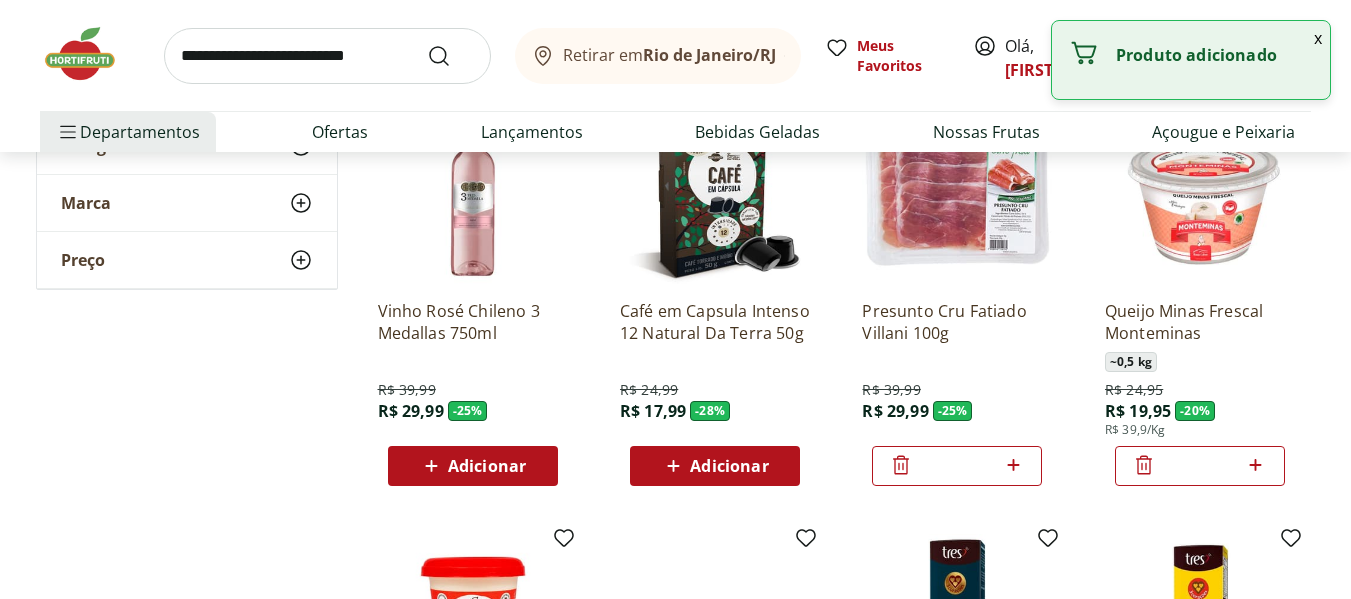 click 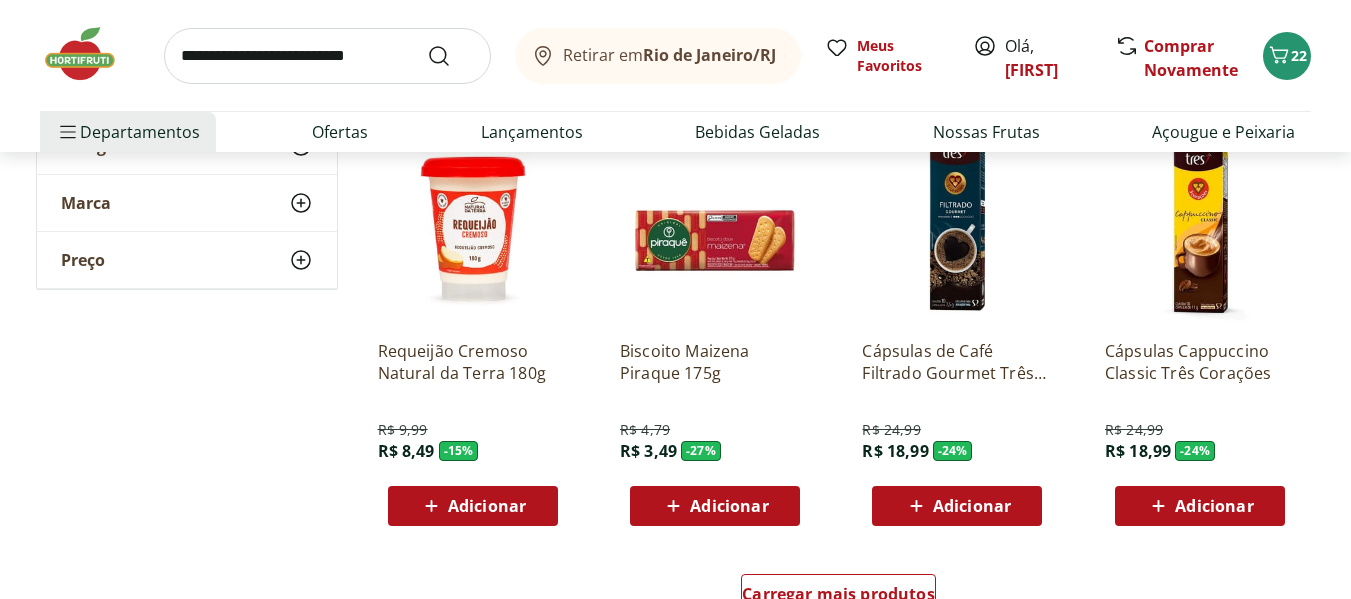 scroll, scrollTop: 2600, scrollLeft: 0, axis: vertical 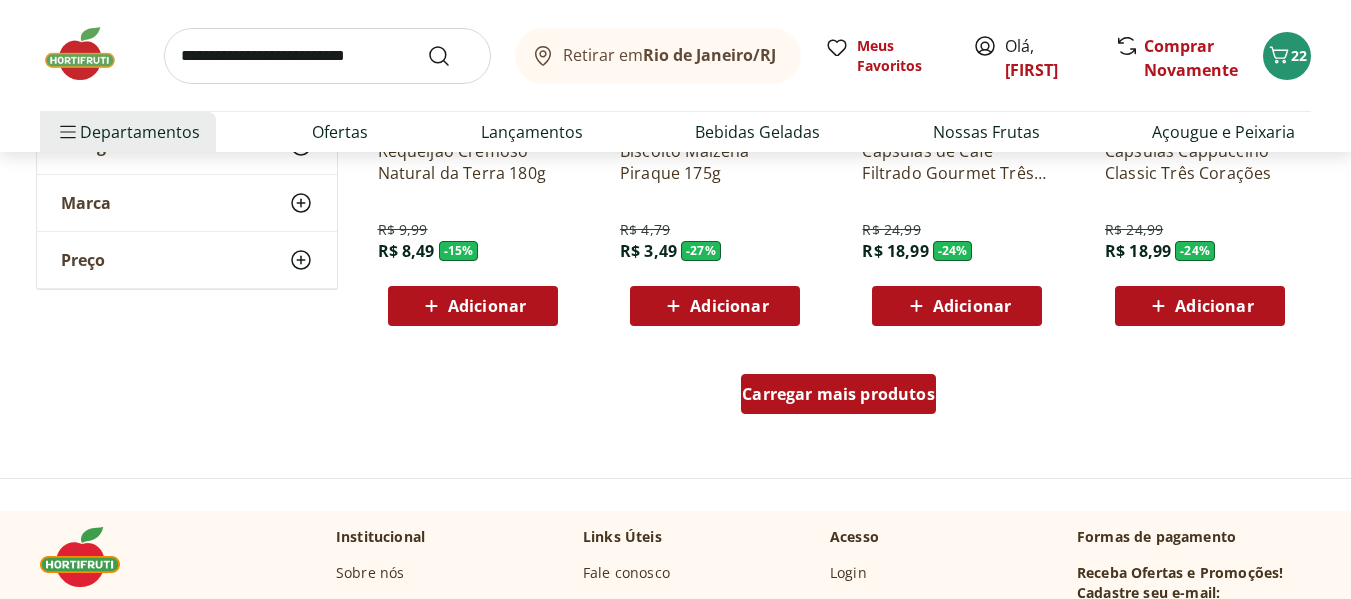 click on "Carregar mais produtos" at bounding box center [838, 394] 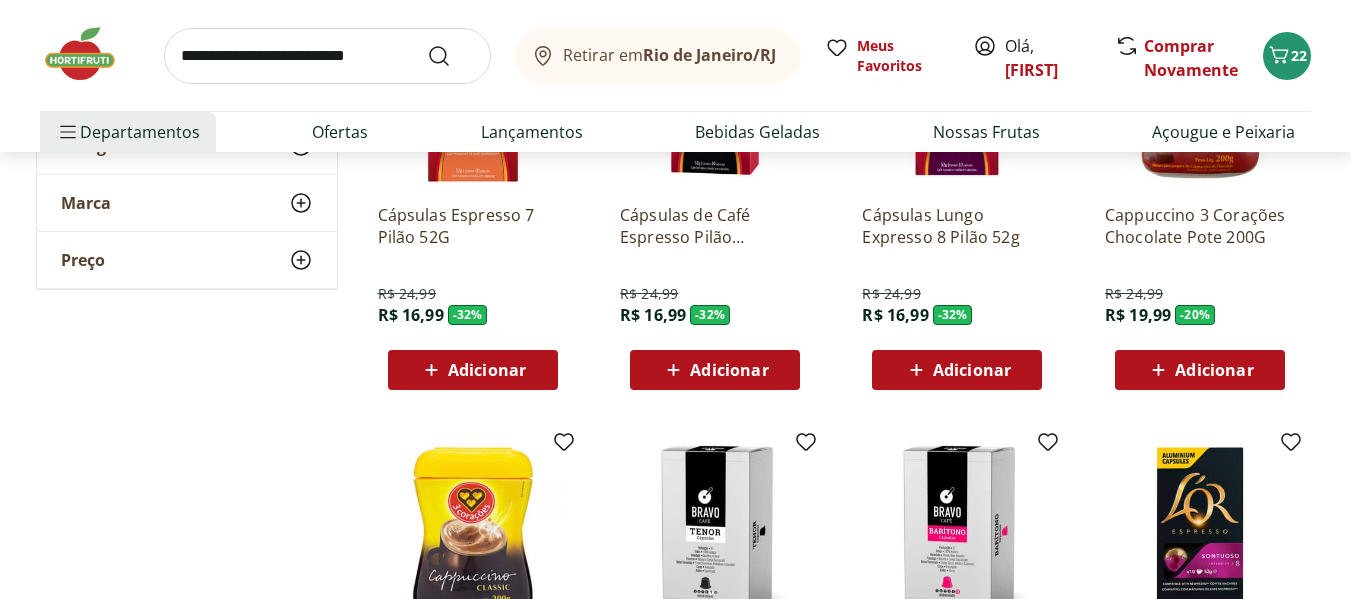 scroll, scrollTop: 3500, scrollLeft: 0, axis: vertical 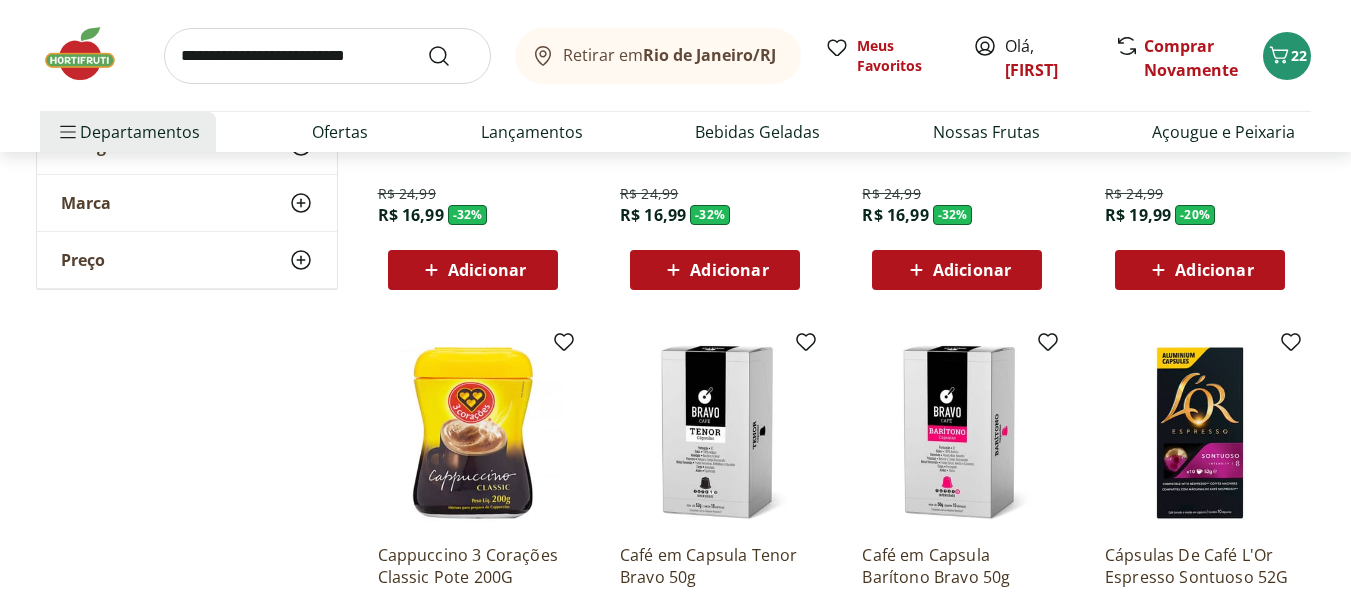 click on "Adicionar" at bounding box center (1214, 270) 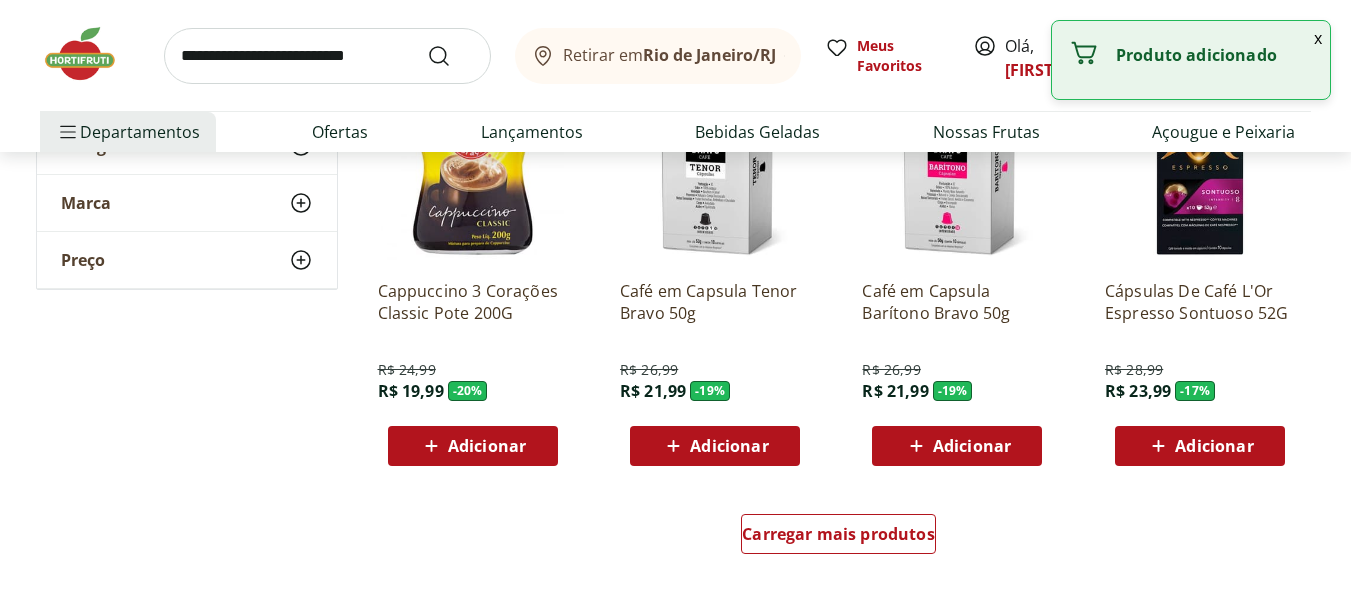 scroll, scrollTop: 3800, scrollLeft: 0, axis: vertical 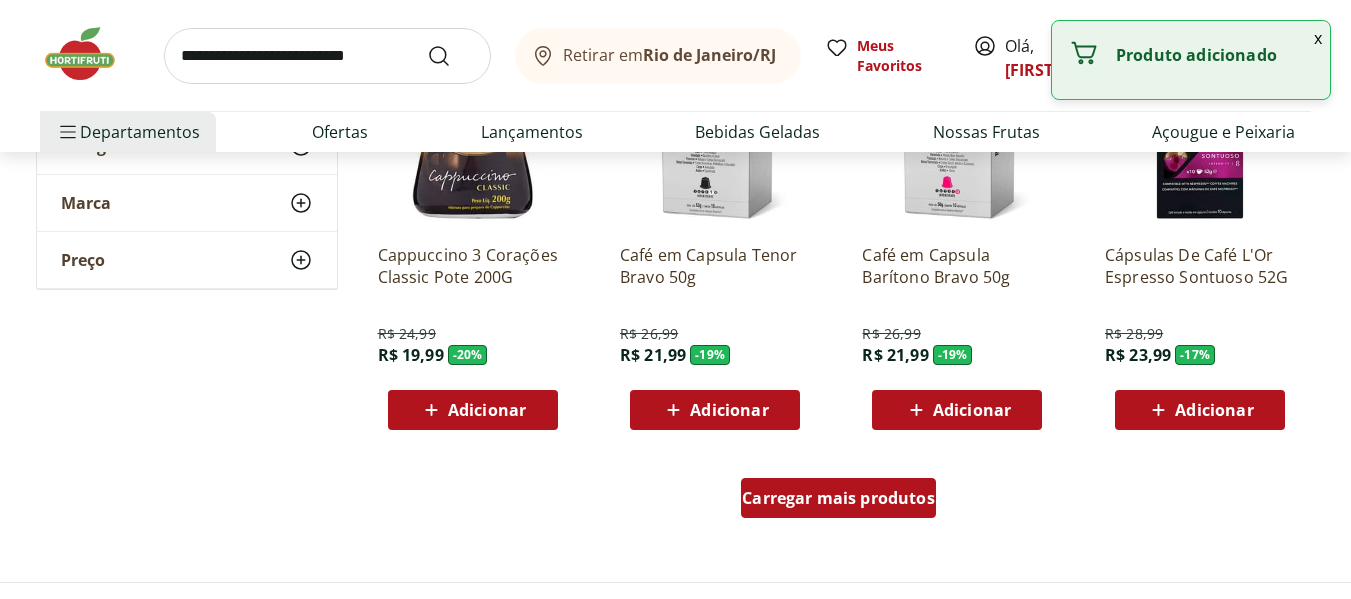 click on "Carregar mais produtos" at bounding box center [838, 498] 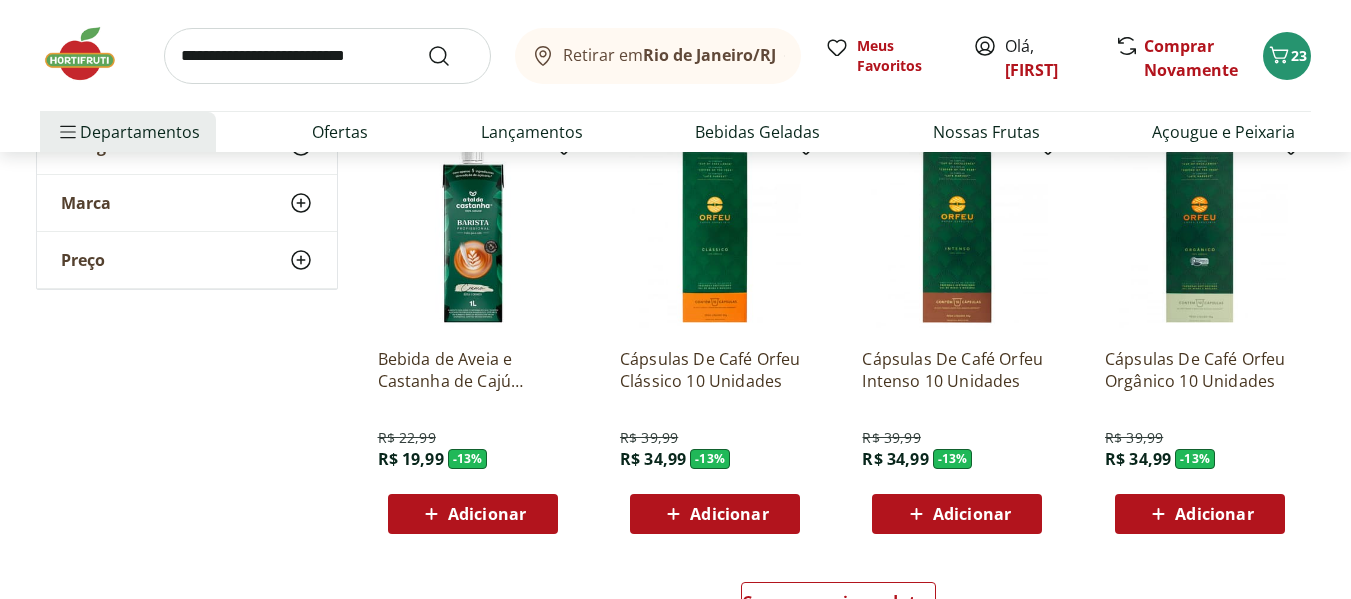 scroll, scrollTop: 5100, scrollLeft: 0, axis: vertical 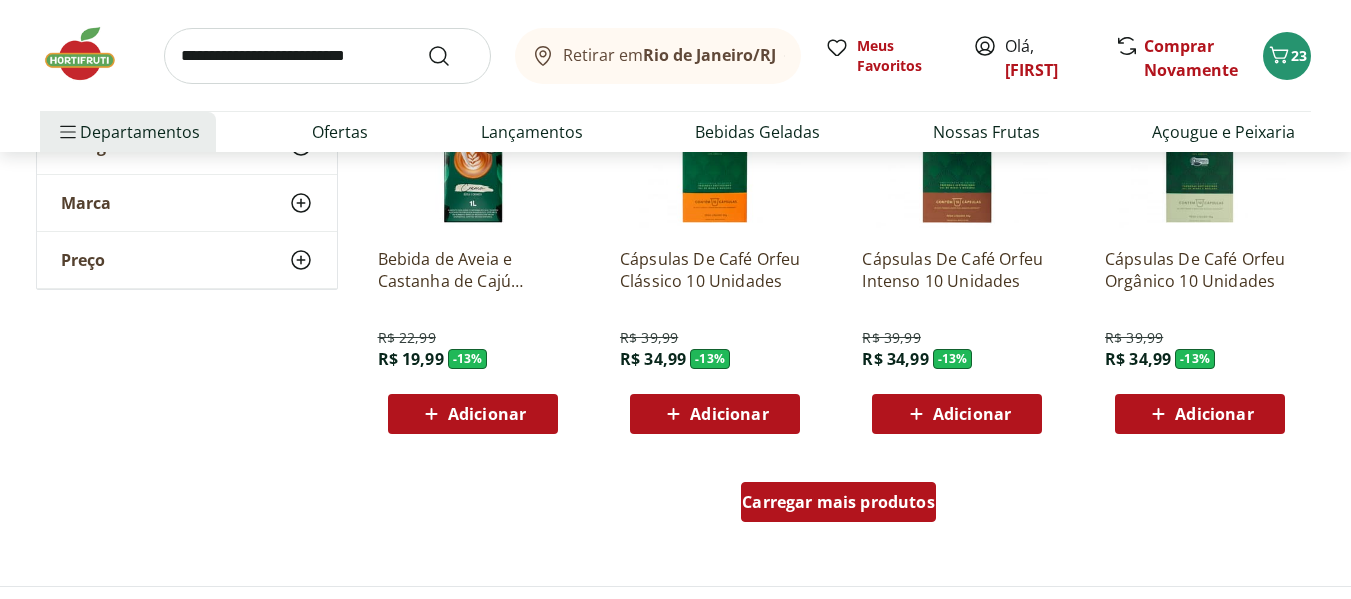 click on "Carregar mais produtos" at bounding box center (838, 502) 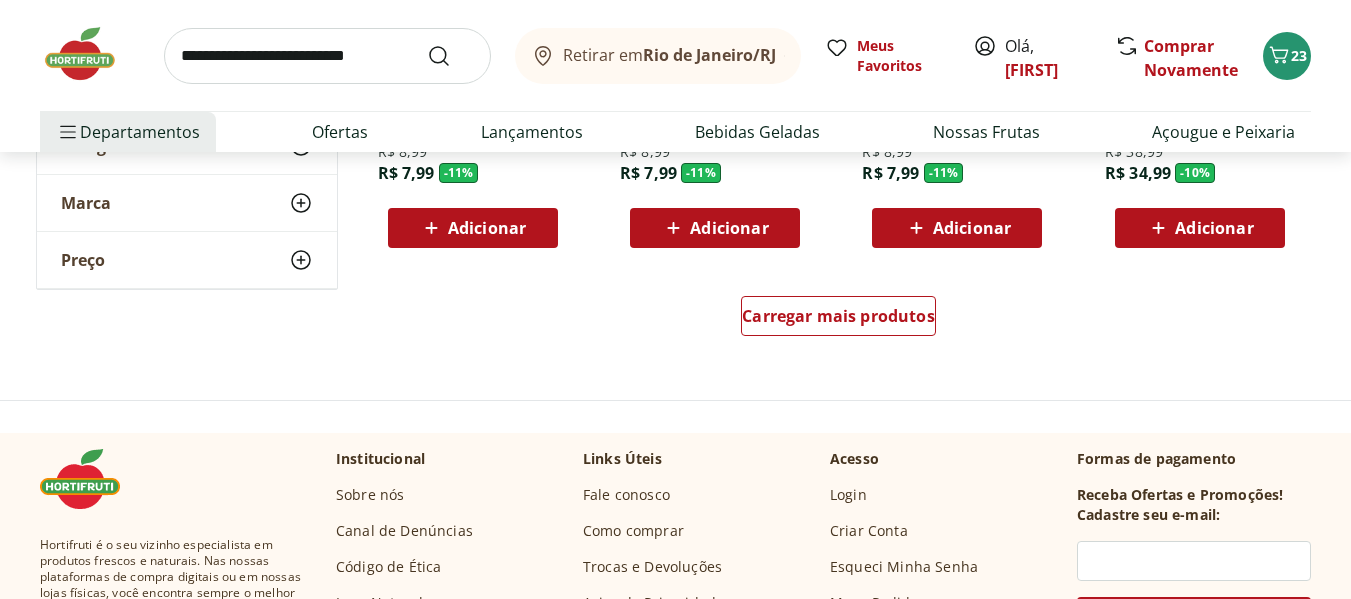 scroll, scrollTop: 6600, scrollLeft: 0, axis: vertical 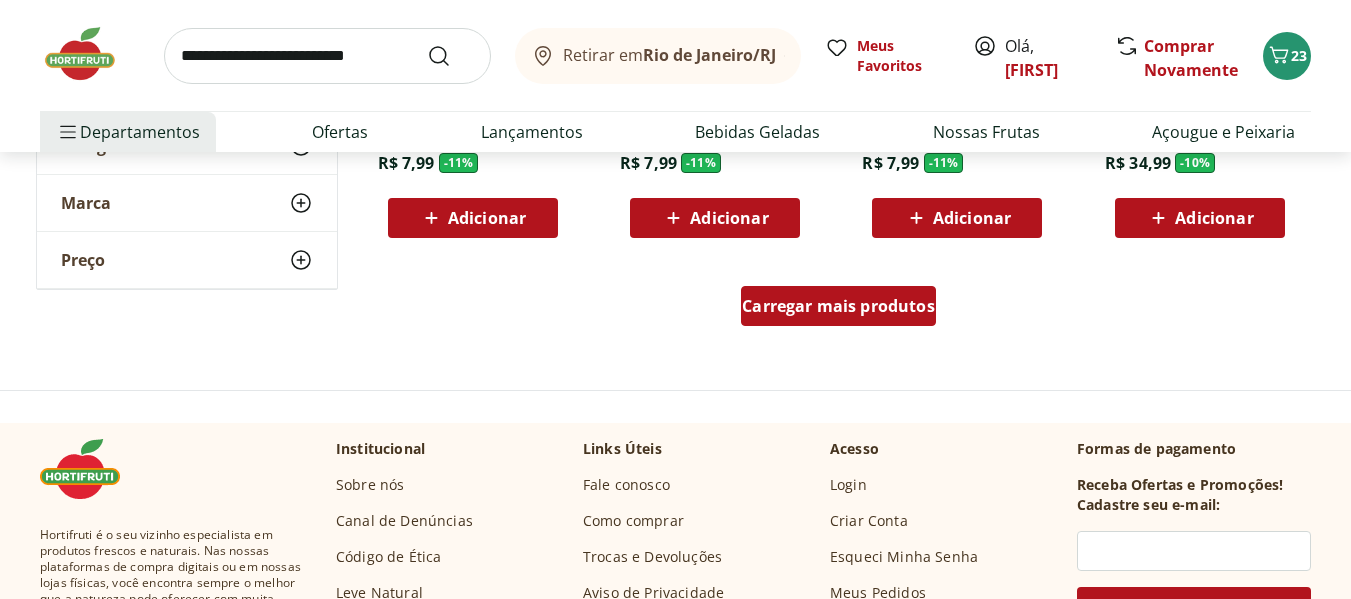 click on "Carregar mais produtos" at bounding box center [838, 306] 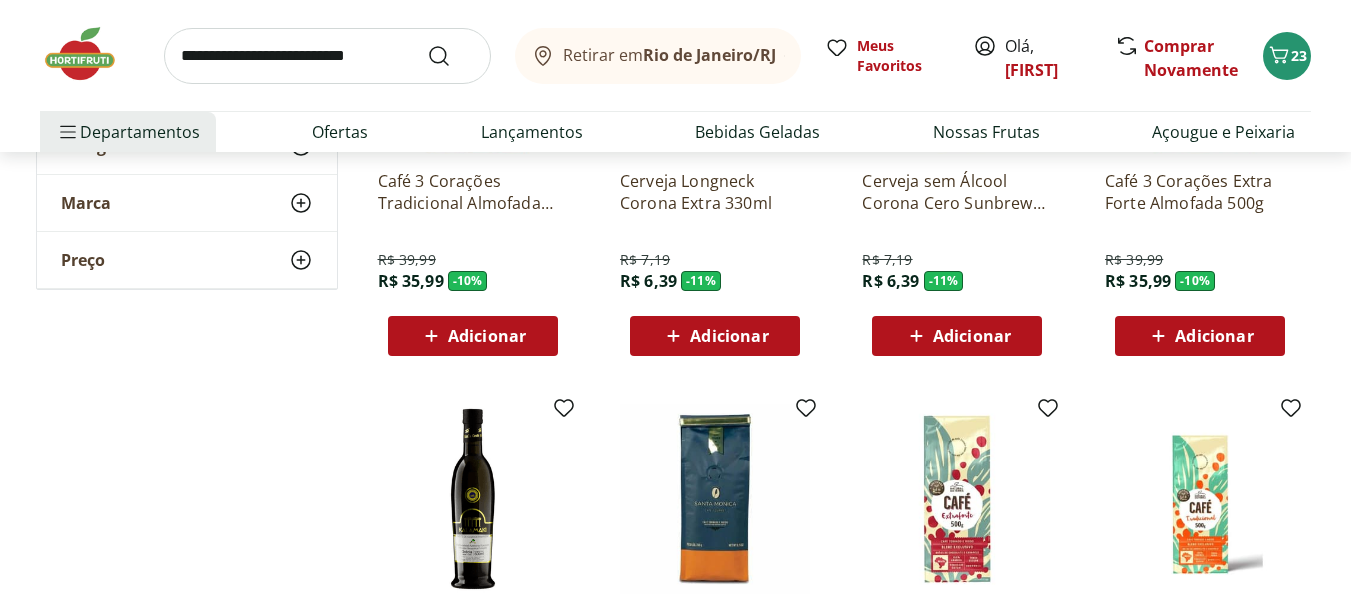 scroll, scrollTop: 7700, scrollLeft: 0, axis: vertical 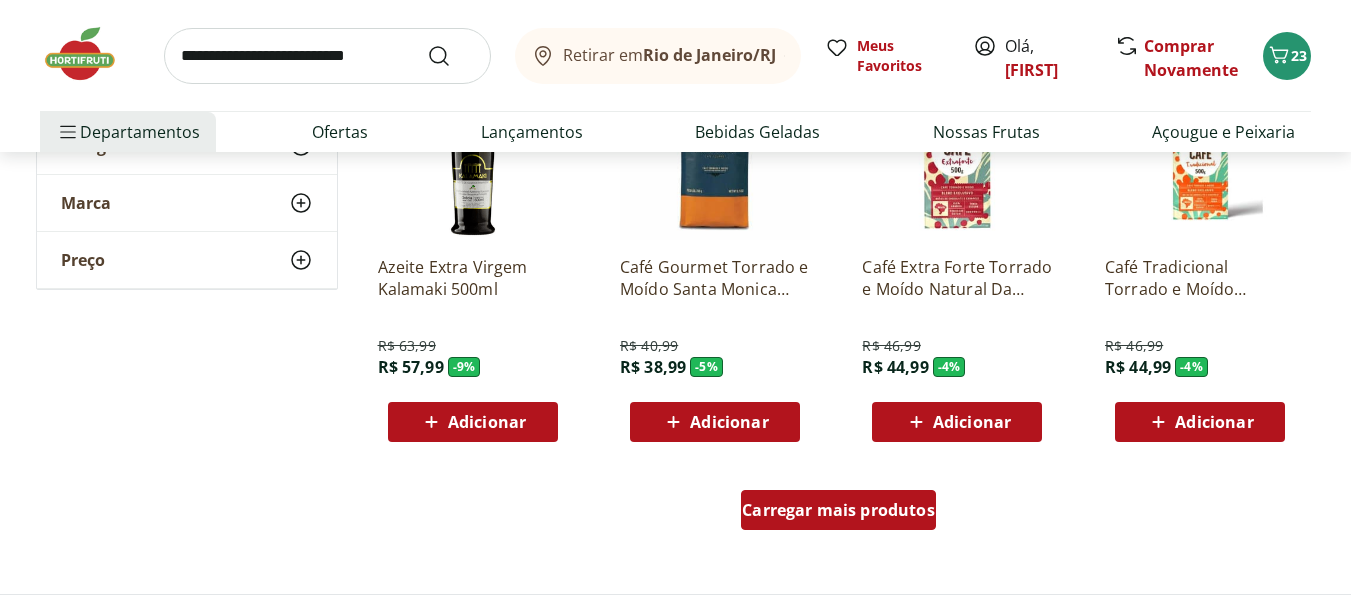 click on "Carregar mais produtos" at bounding box center [838, 510] 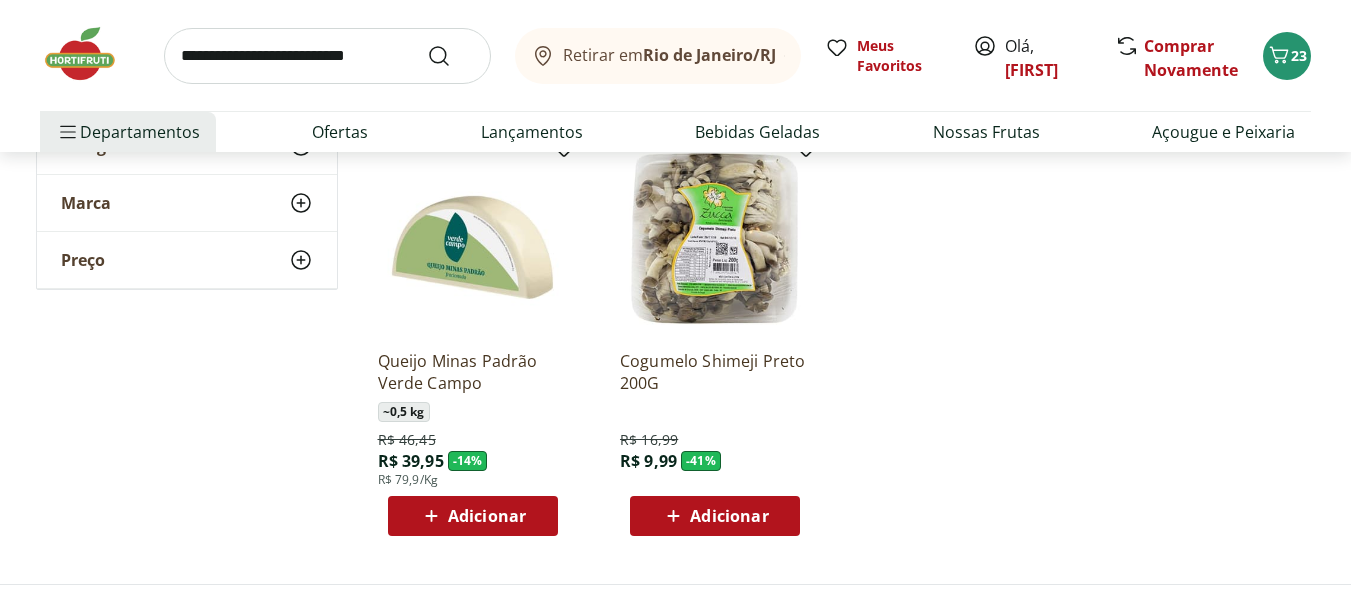 scroll, scrollTop: 8000, scrollLeft: 0, axis: vertical 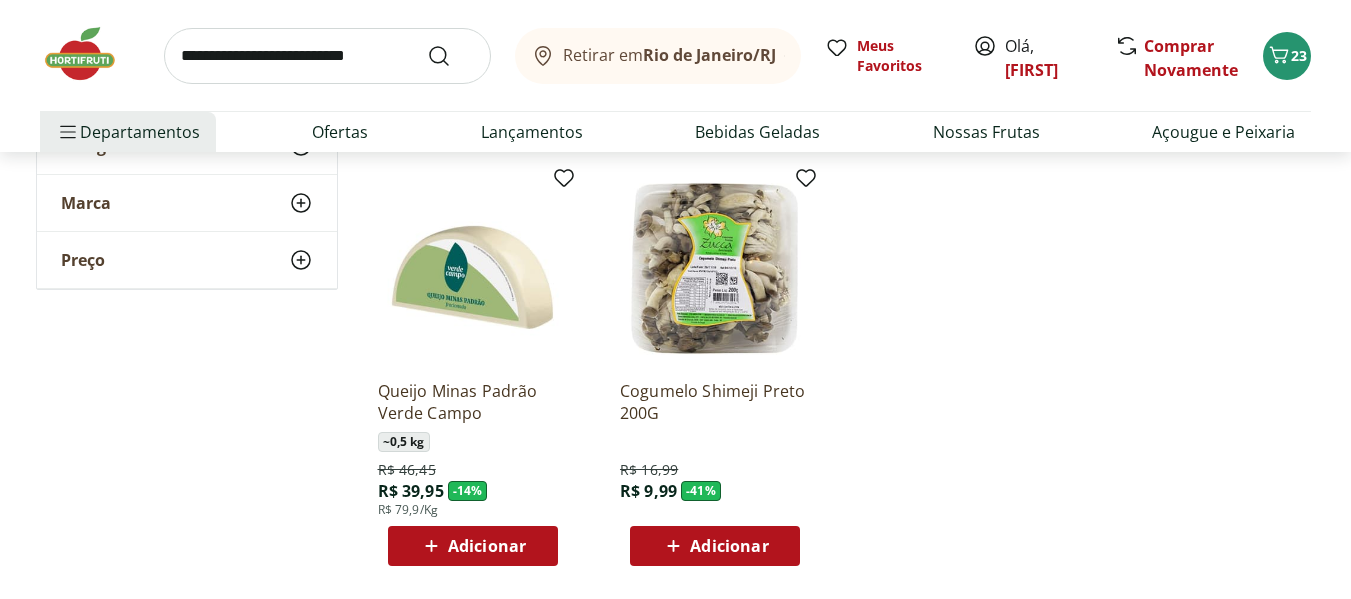 click at bounding box center (90, 54) 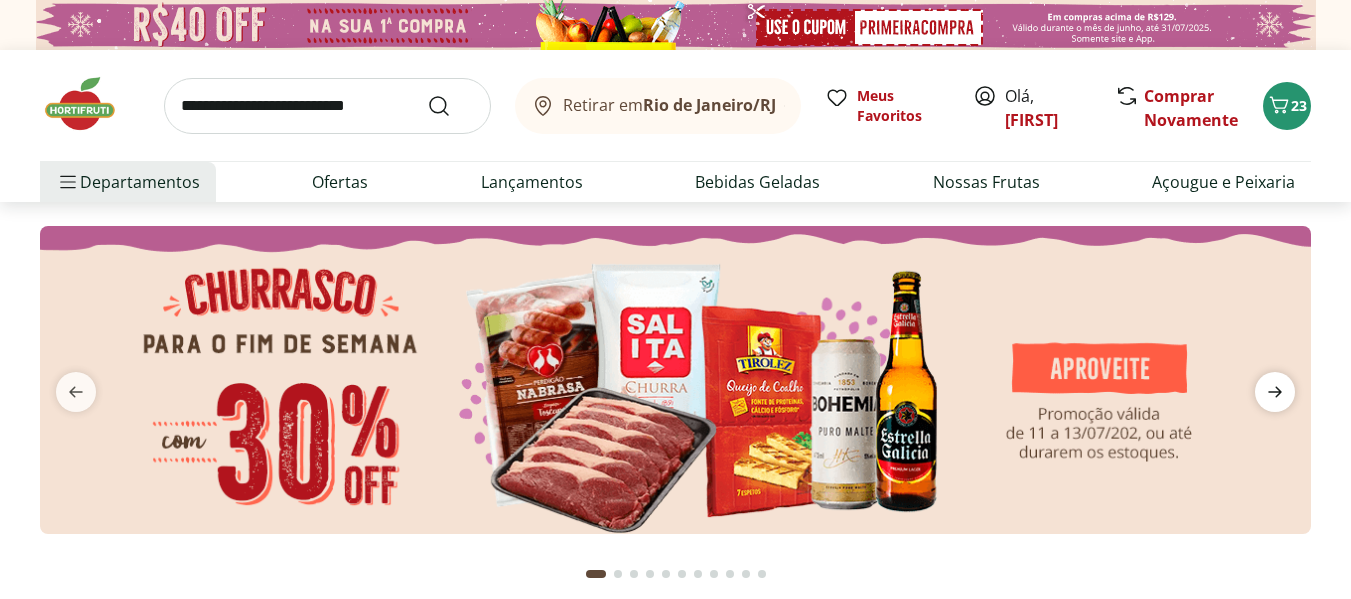 click at bounding box center (1275, 392) 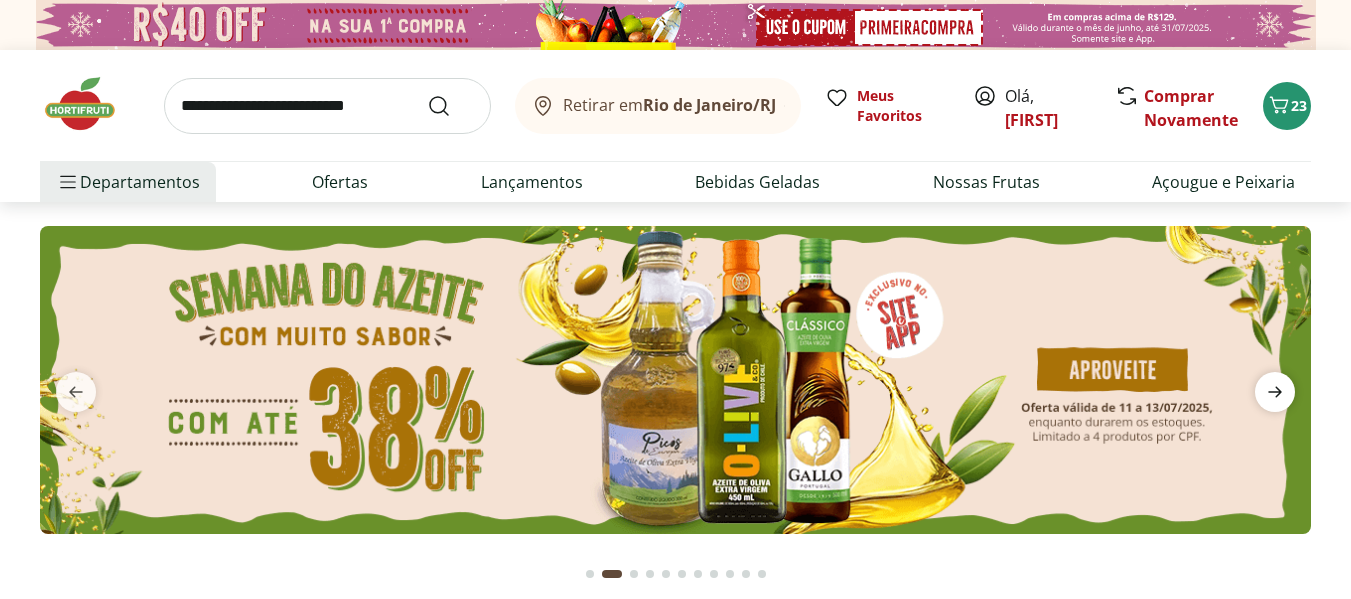 click at bounding box center (1275, 392) 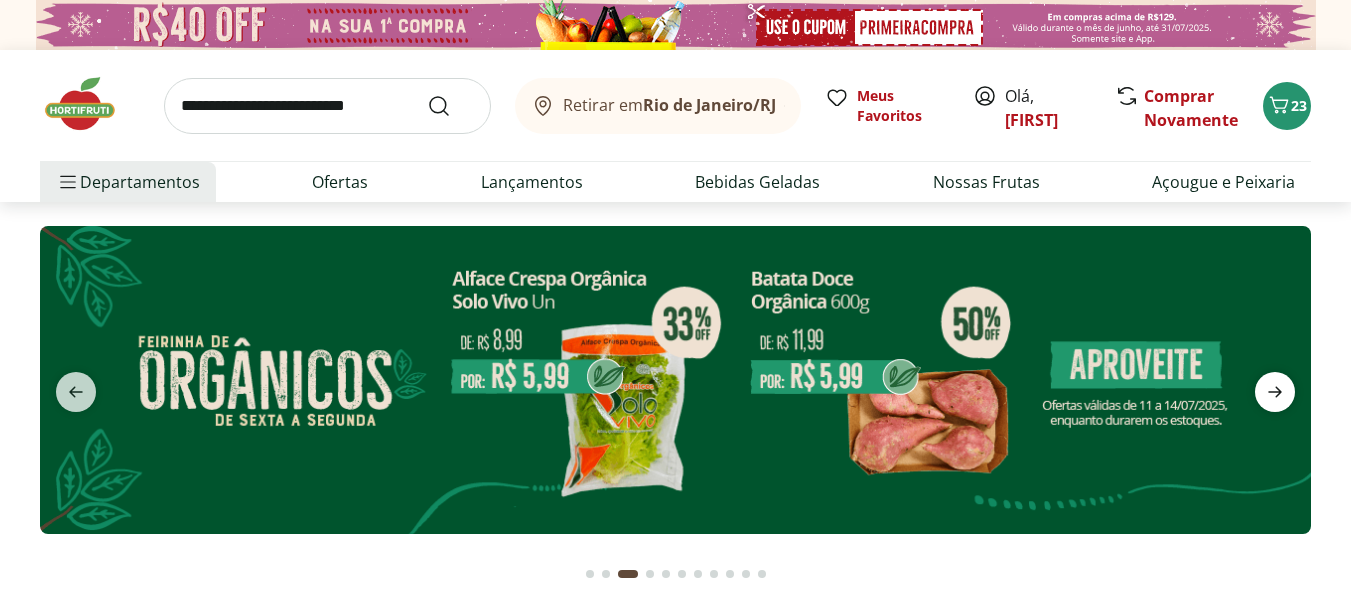 click at bounding box center [1275, 392] 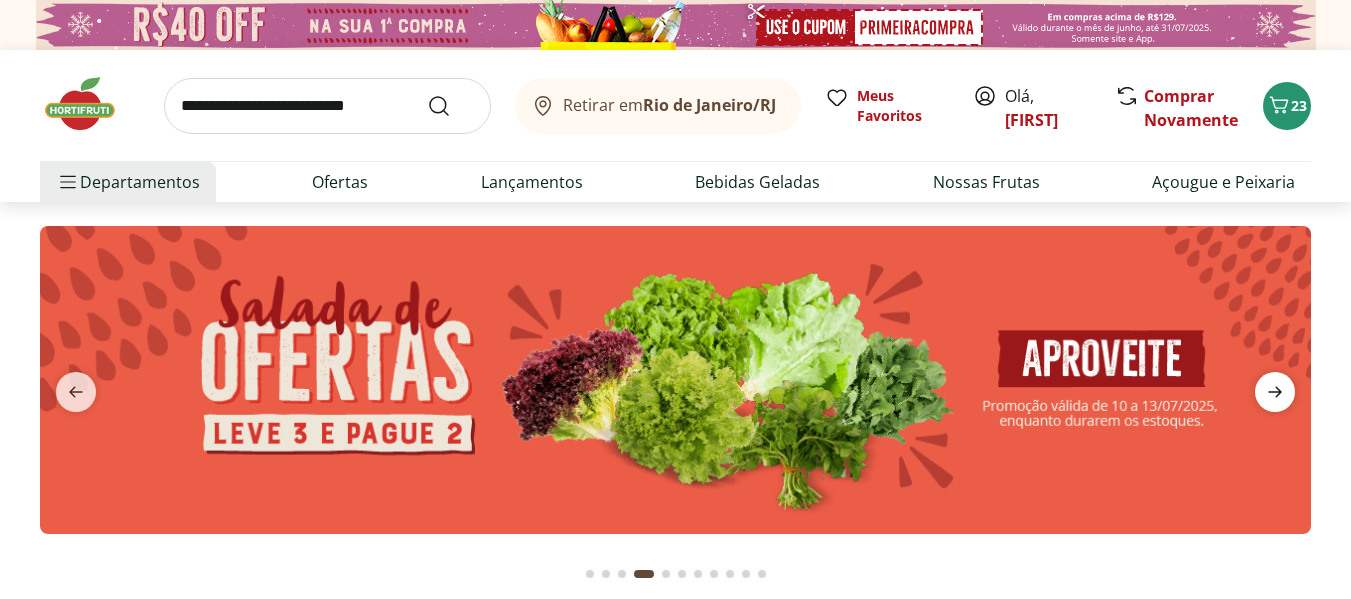 click at bounding box center (1275, 392) 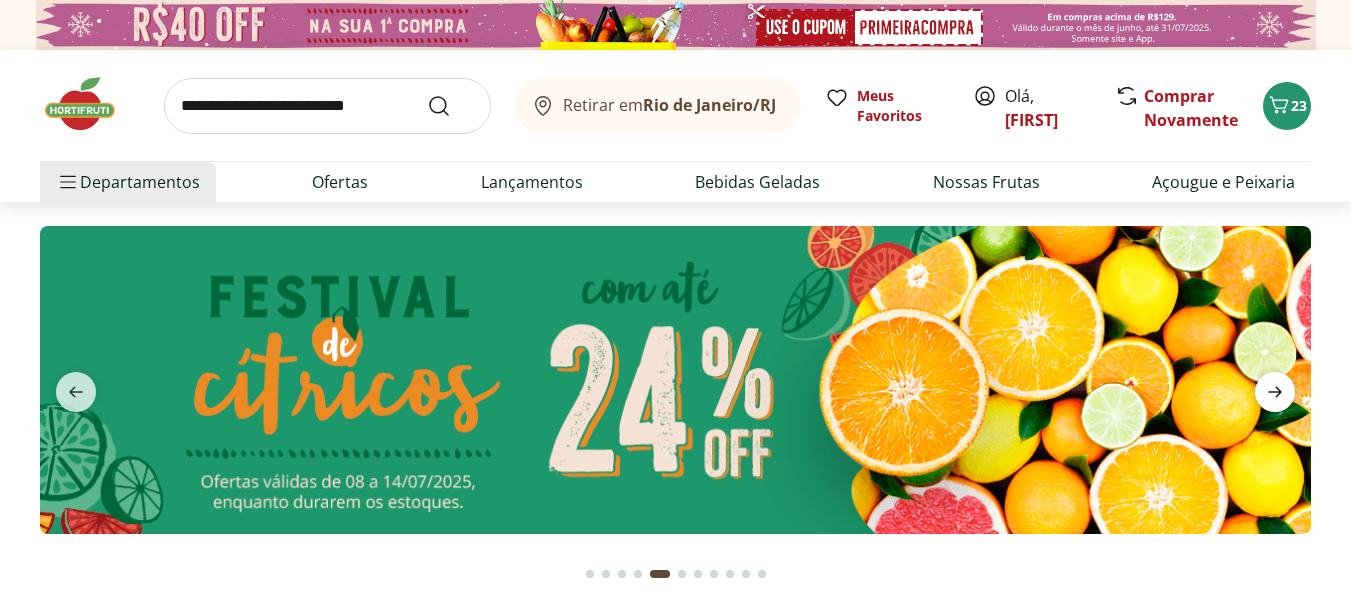 click at bounding box center (1275, 392) 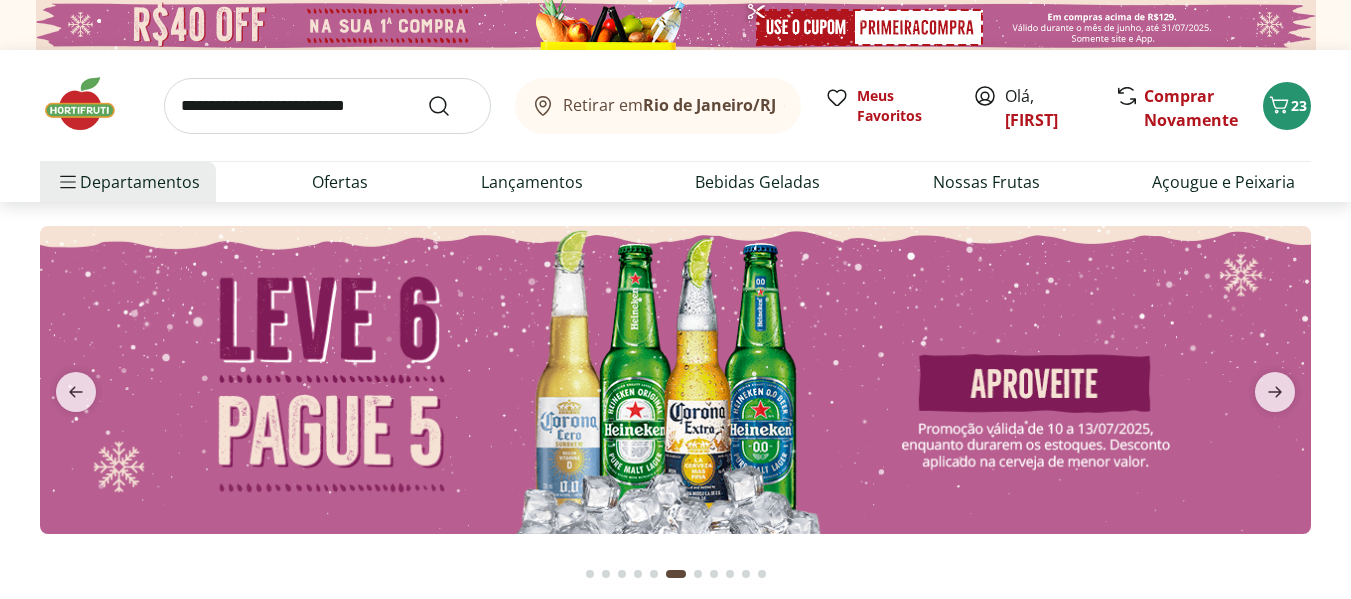 click at bounding box center [675, 380] 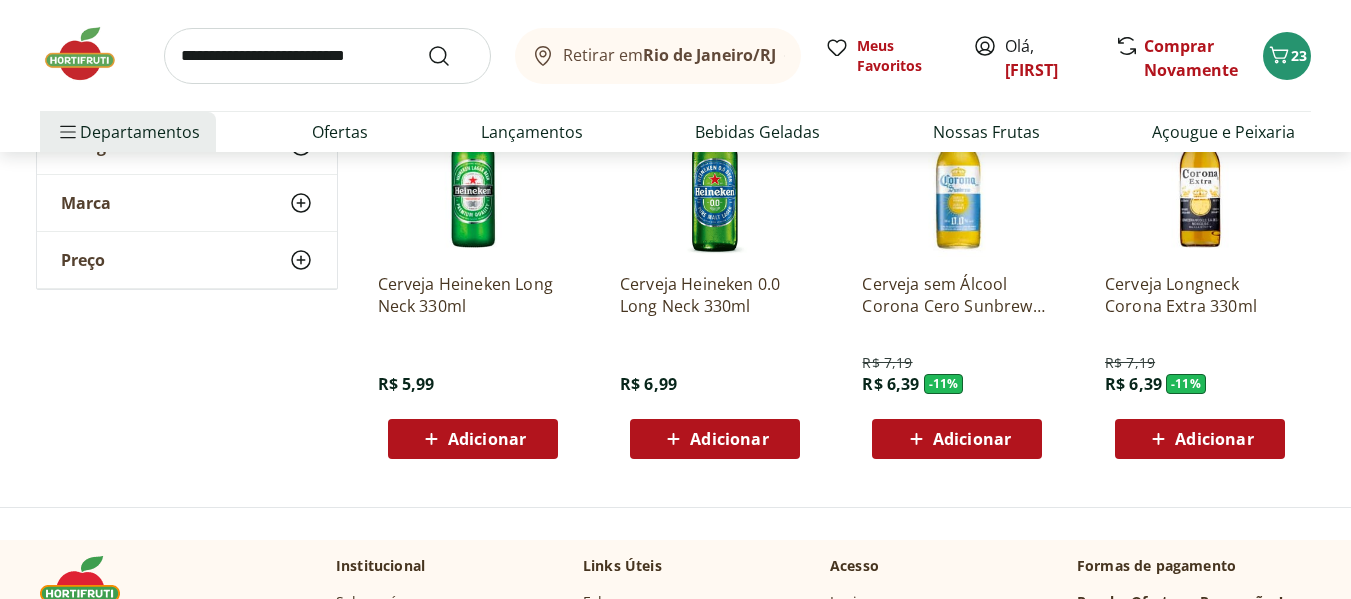 scroll, scrollTop: 300, scrollLeft: 0, axis: vertical 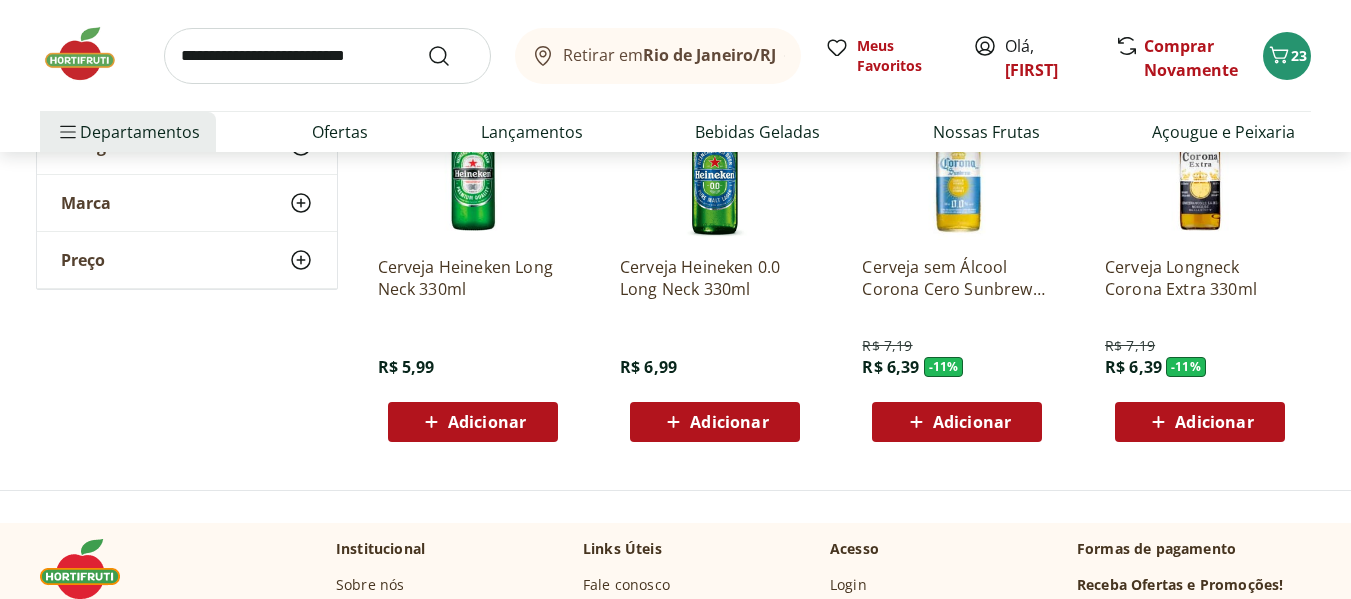 click on "Adicionar" at bounding box center (487, 422) 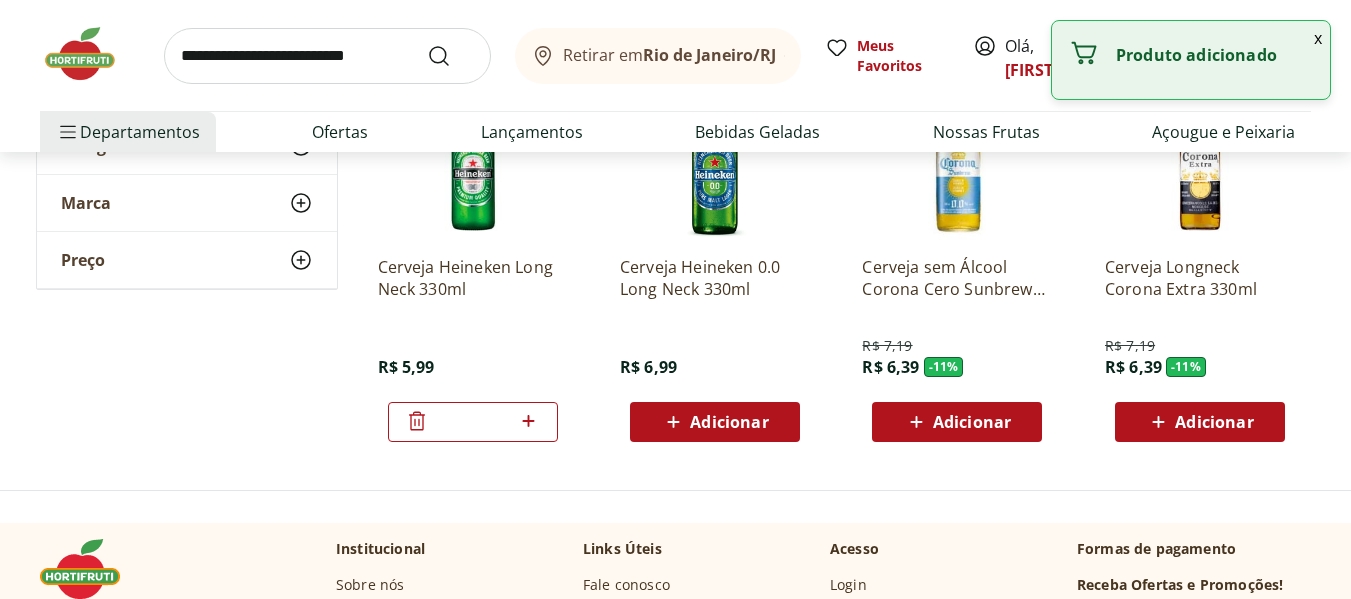 click 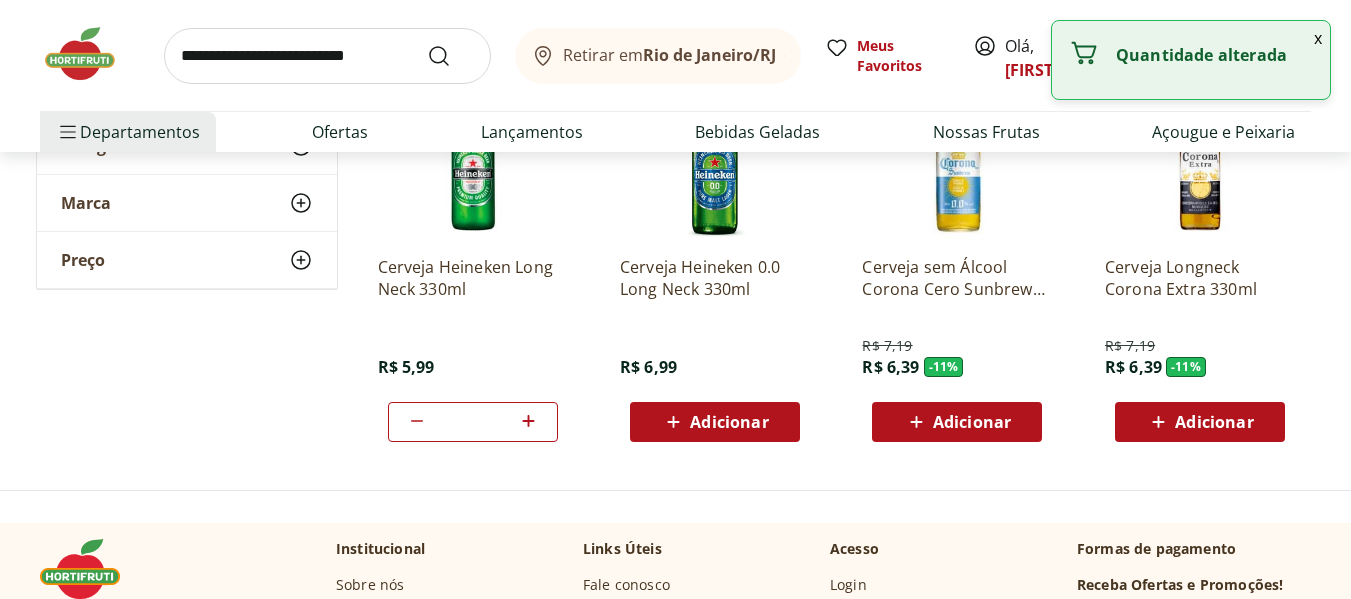 click 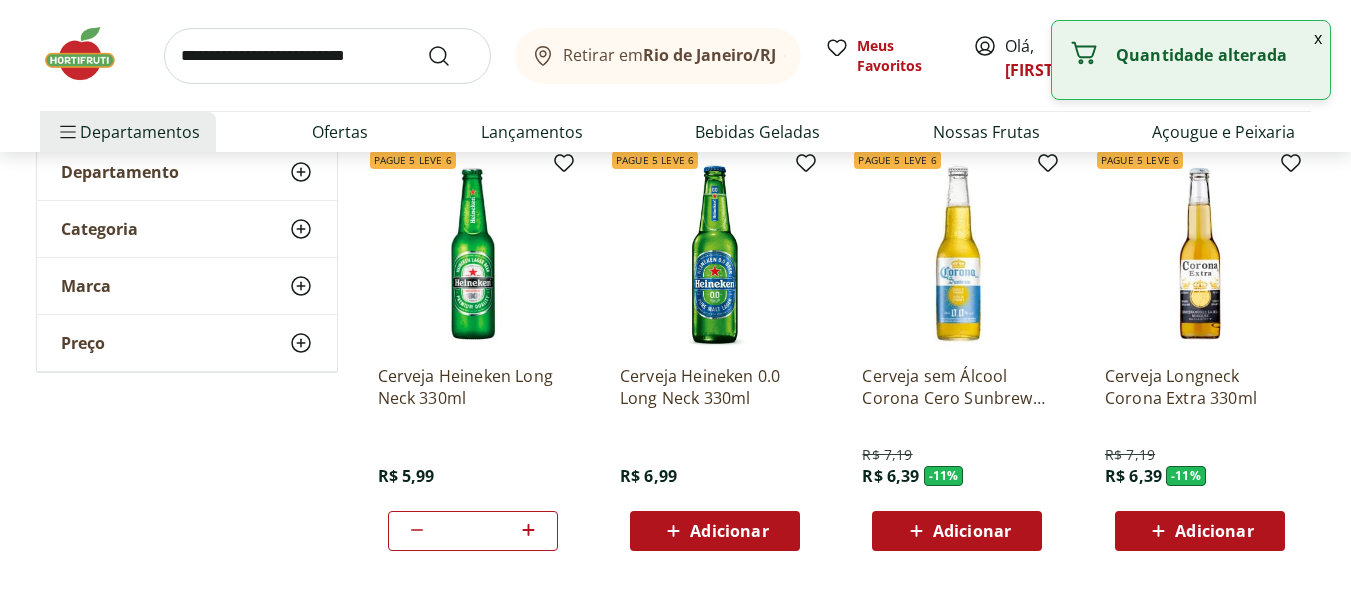scroll, scrollTop: 0, scrollLeft: 0, axis: both 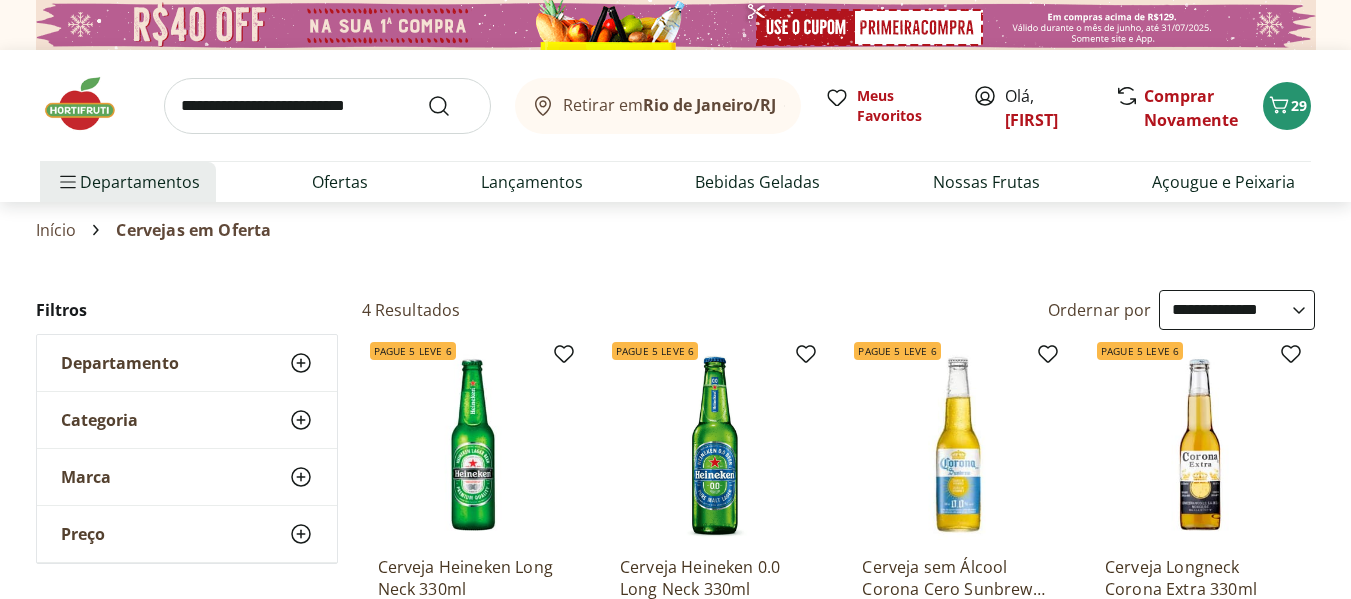 click at bounding box center (90, 104) 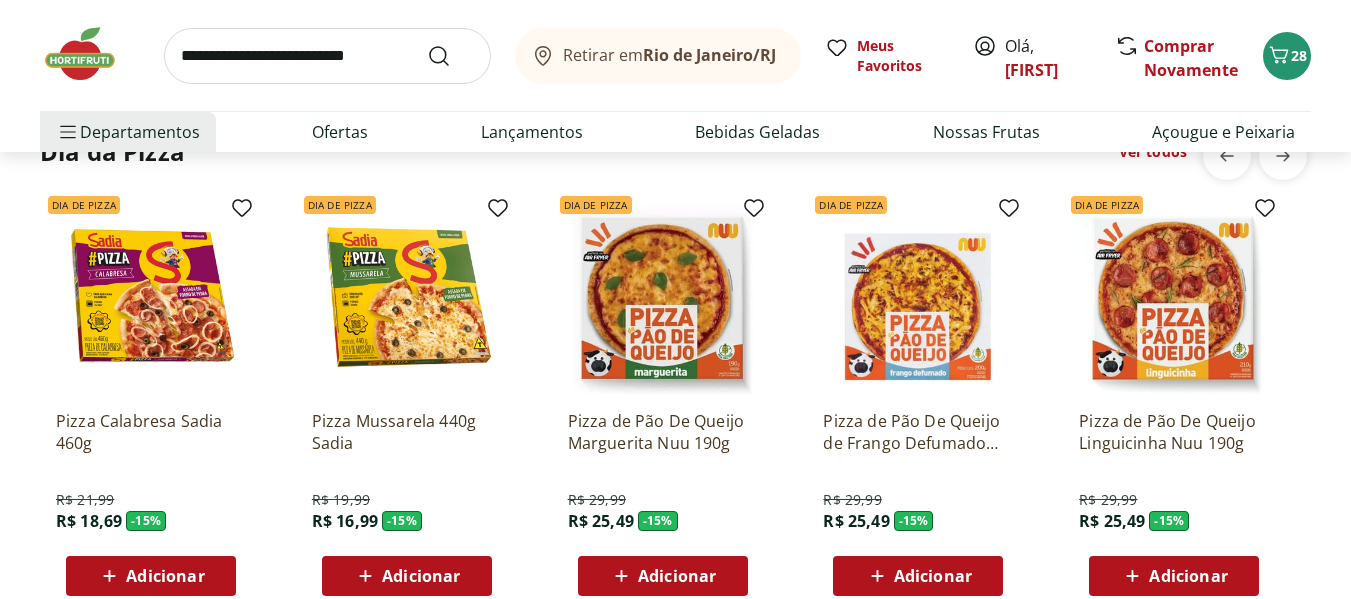 scroll, scrollTop: 2300, scrollLeft: 0, axis: vertical 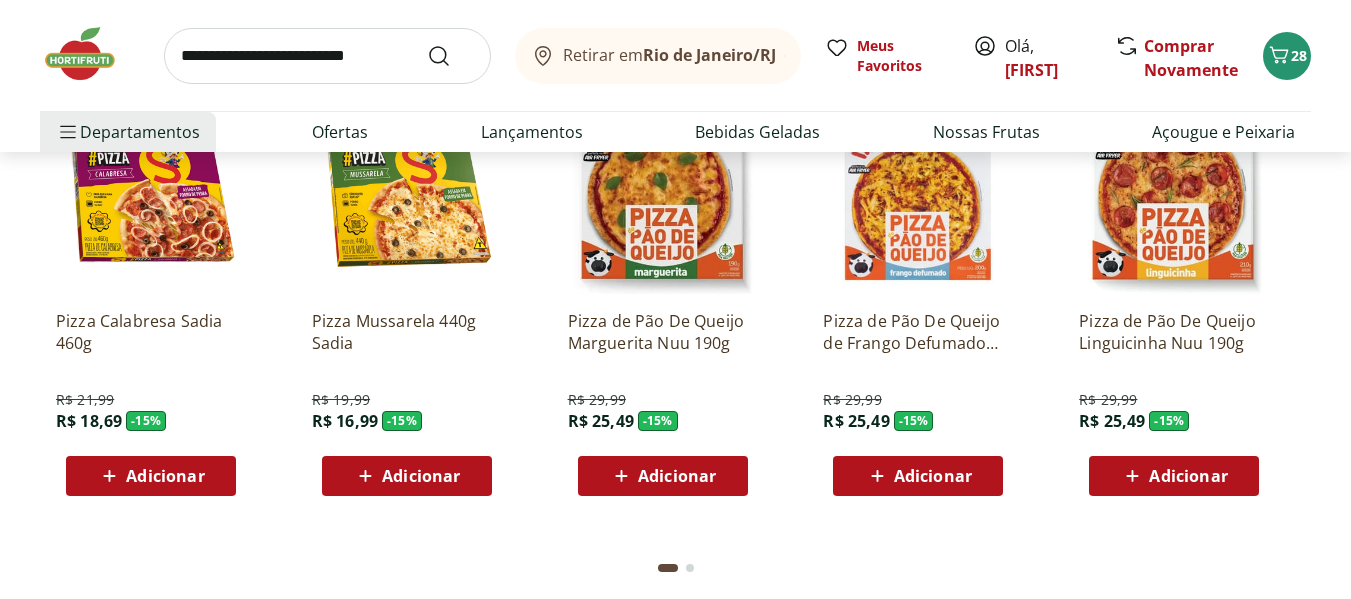 click on "Adicionar" at bounding box center (1188, 476) 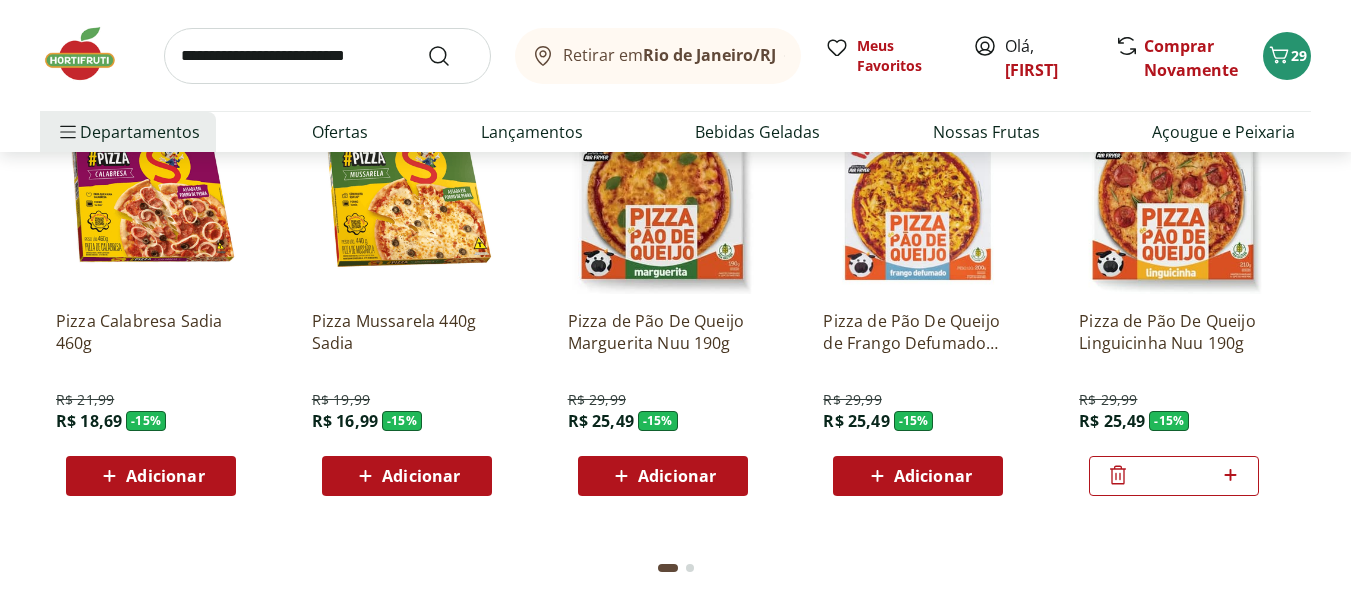 click on "Adicionar" at bounding box center (933, -108) 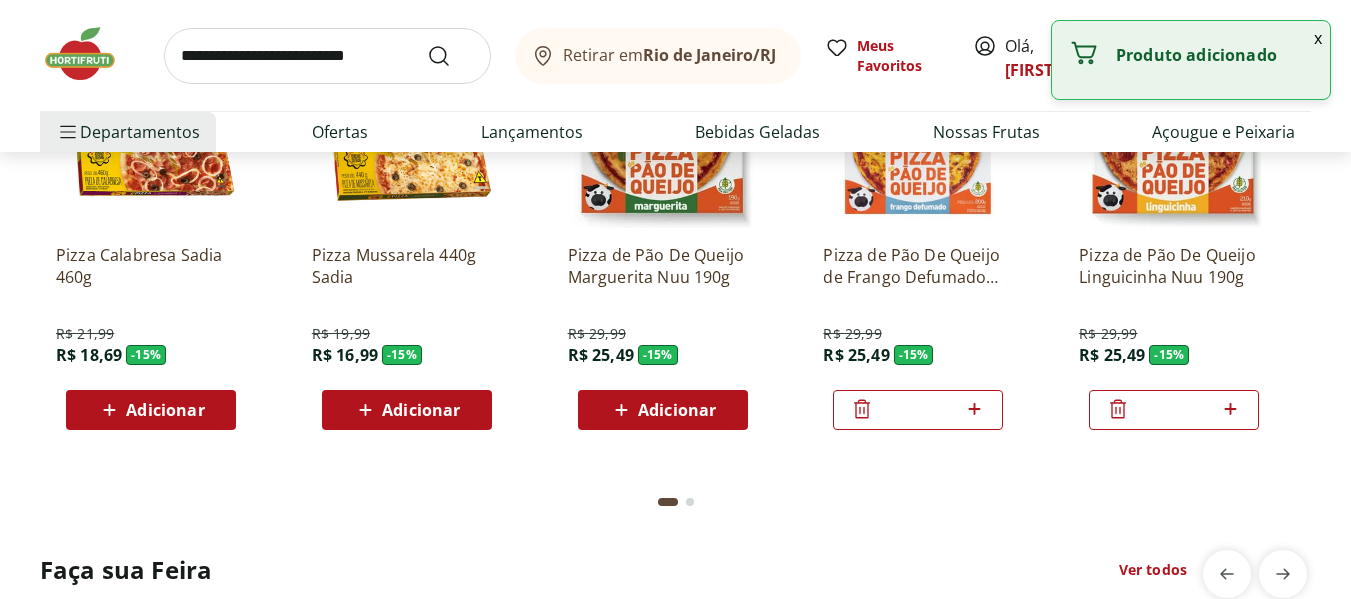 scroll, scrollTop: 2500, scrollLeft: 0, axis: vertical 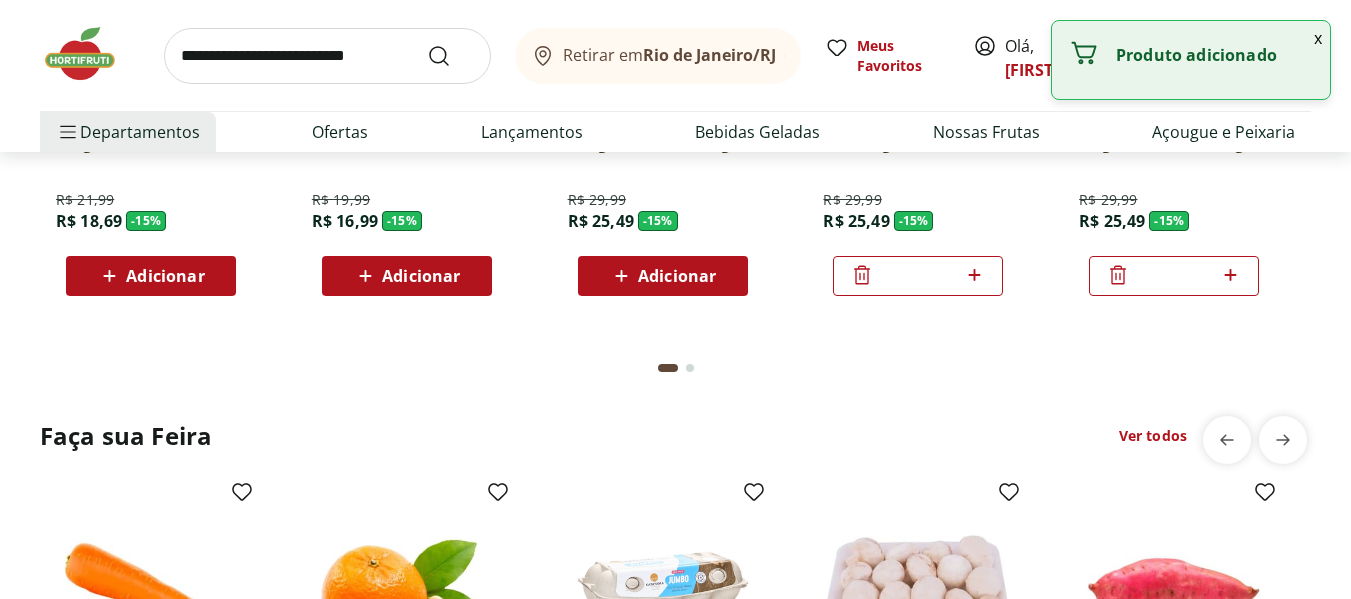 click on "Adicionar" at bounding box center [677, -308] 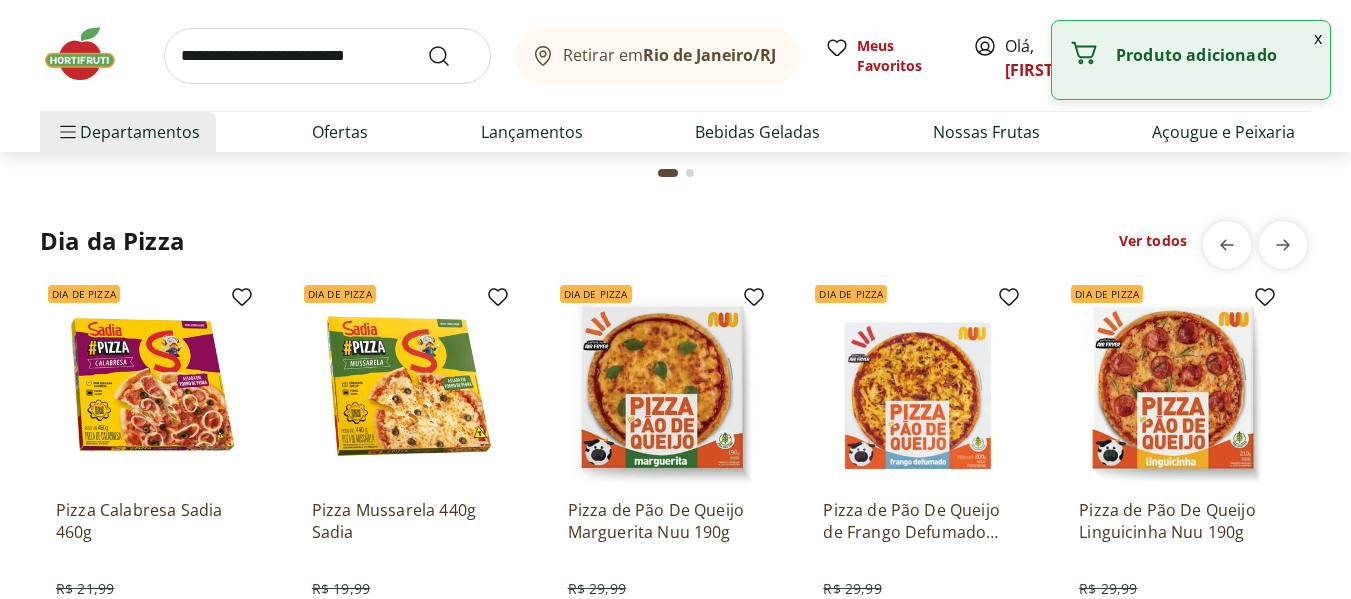 scroll, scrollTop: 2100, scrollLeft: 0, axis: vertical 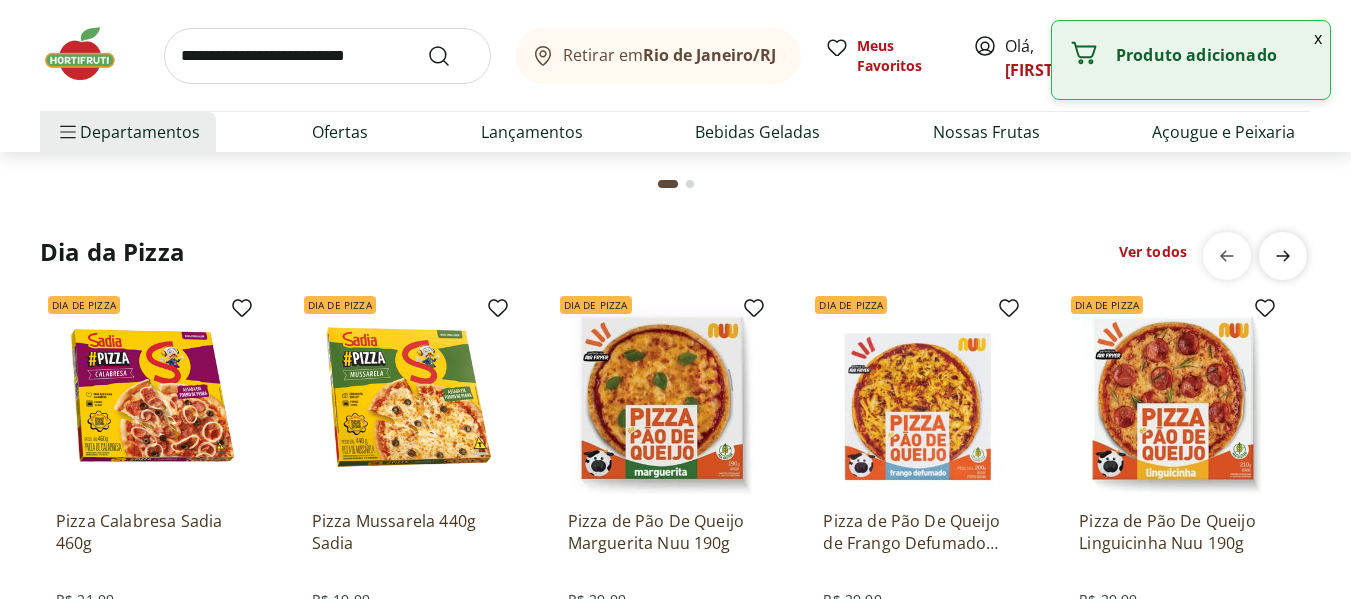 click 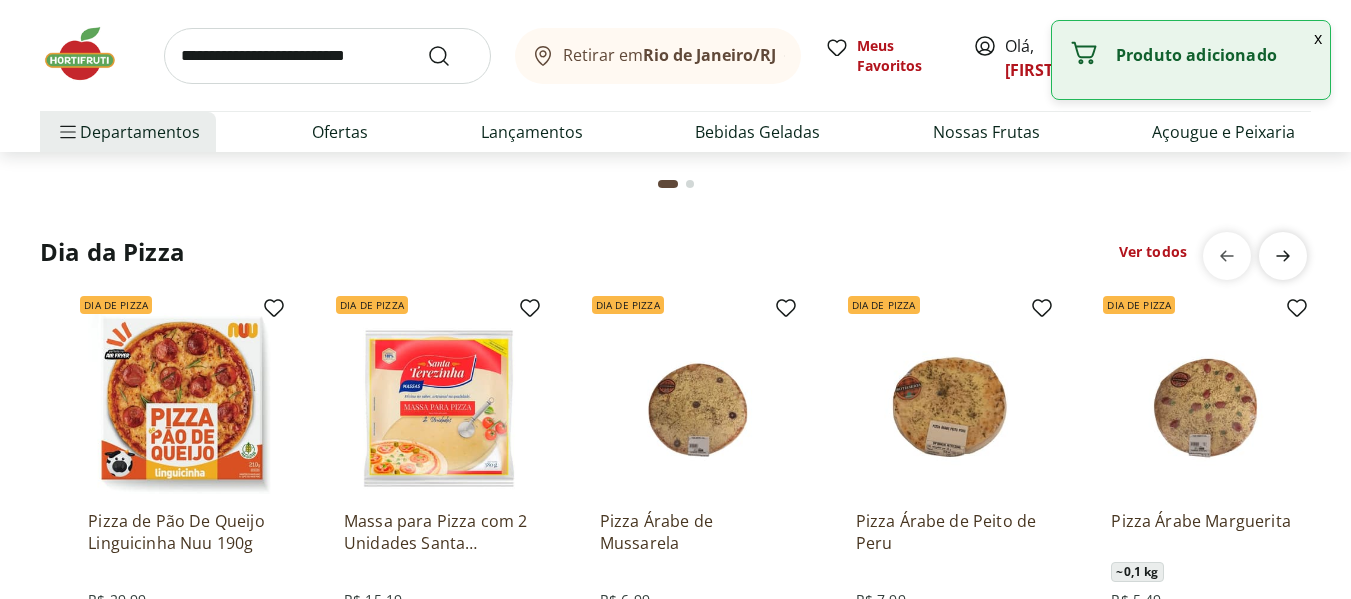 scroll, scrollTop: 0, scrollLeft: 1023, axis: horizontal 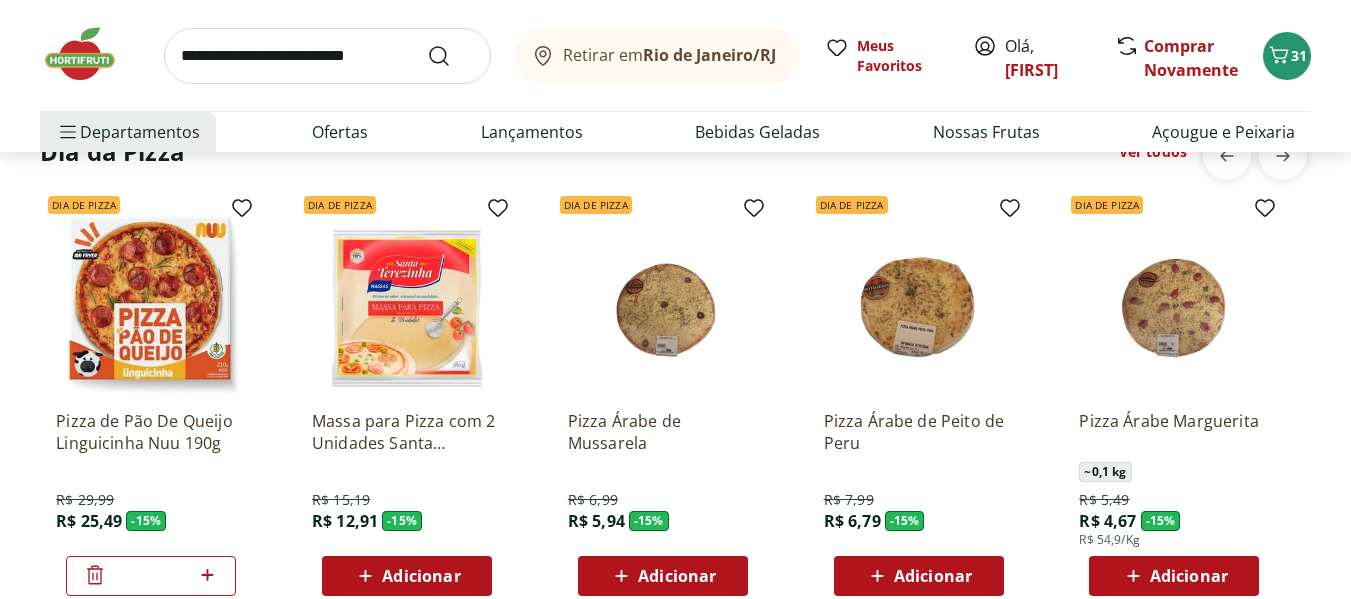 click on "Adicionar" at bounding box center (1444, -8) 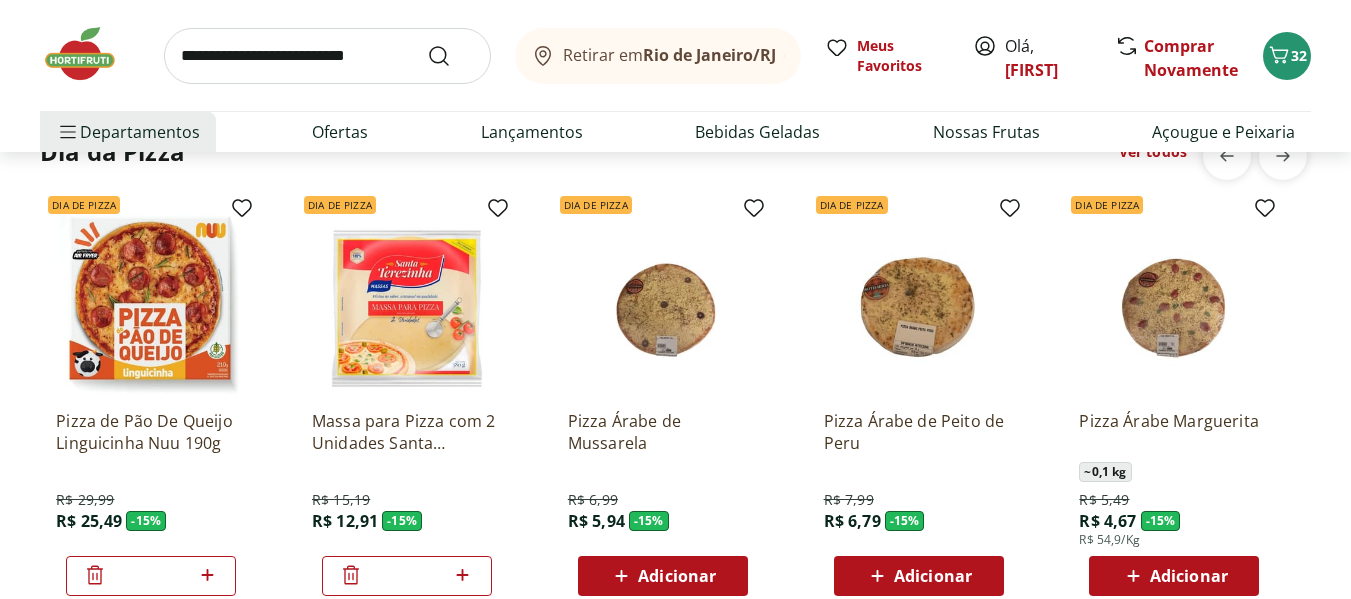 scroll, scrollTop: 2300, scrollLeft: 0, axis: vertical 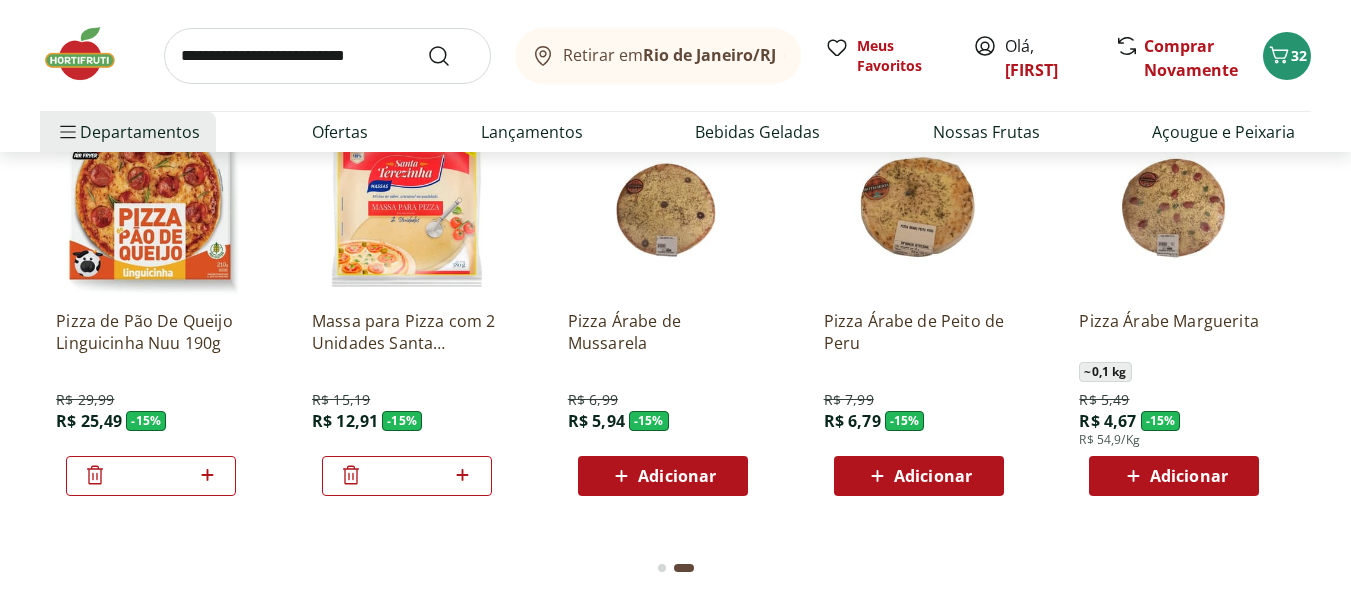 click on "Adicionar" at bounding box center [1956, -108] 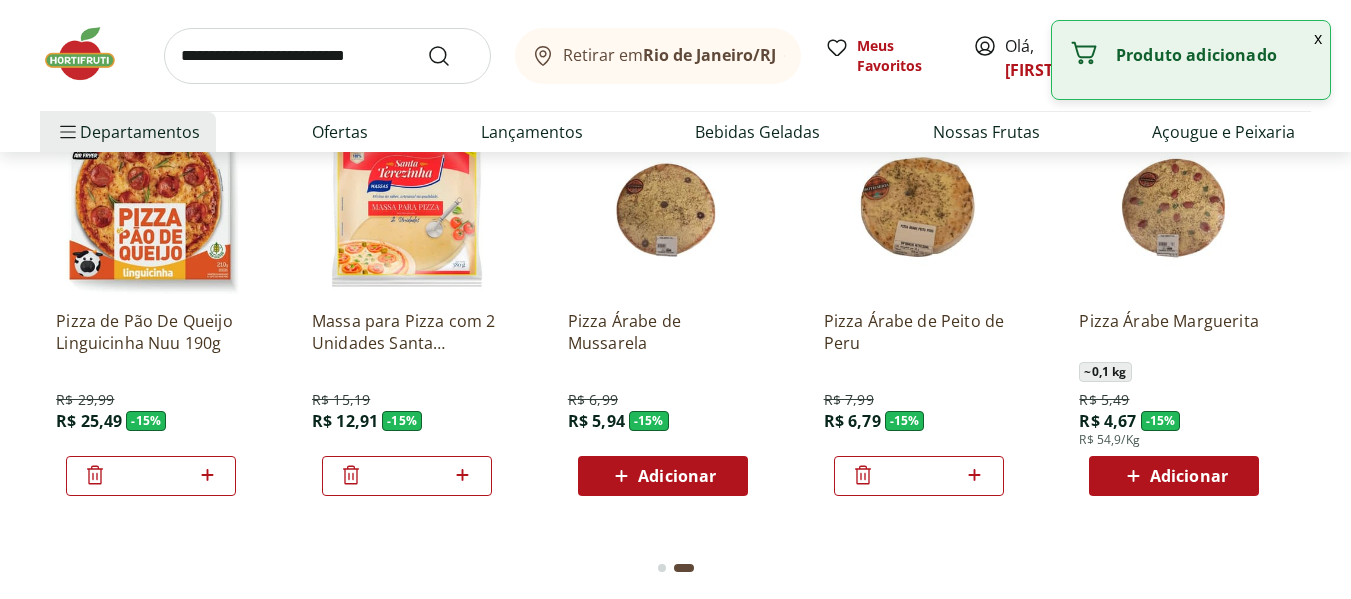click on "Adicionar" at bounding box center [1700, -108] 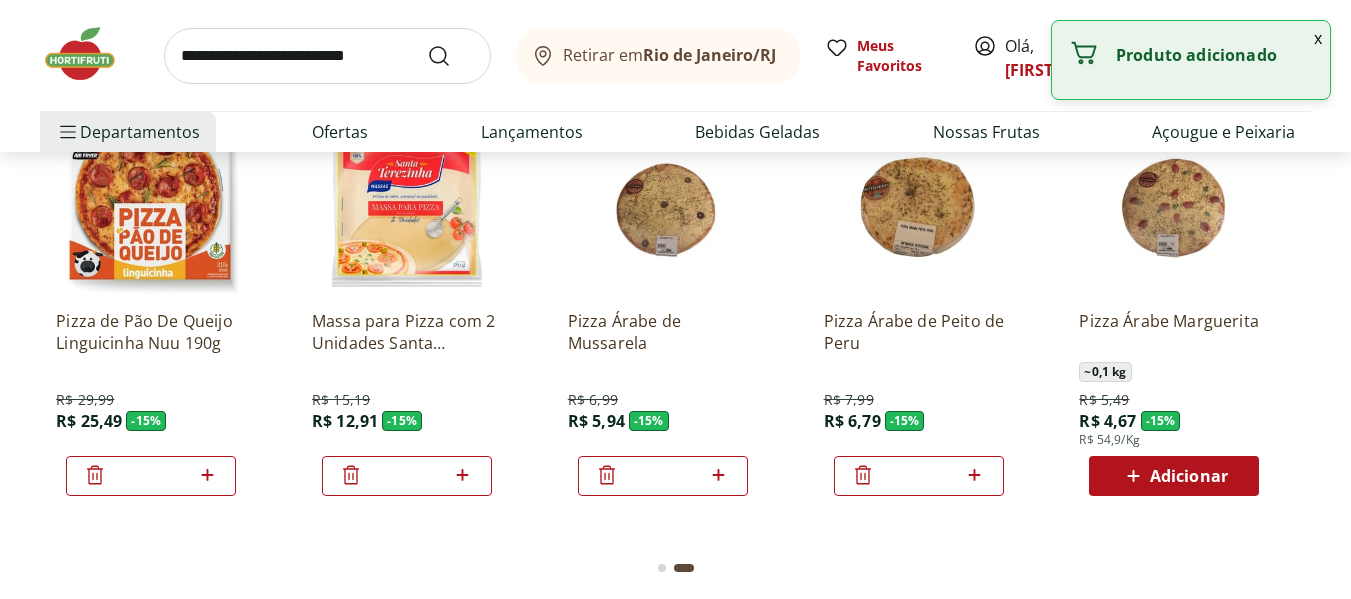 click 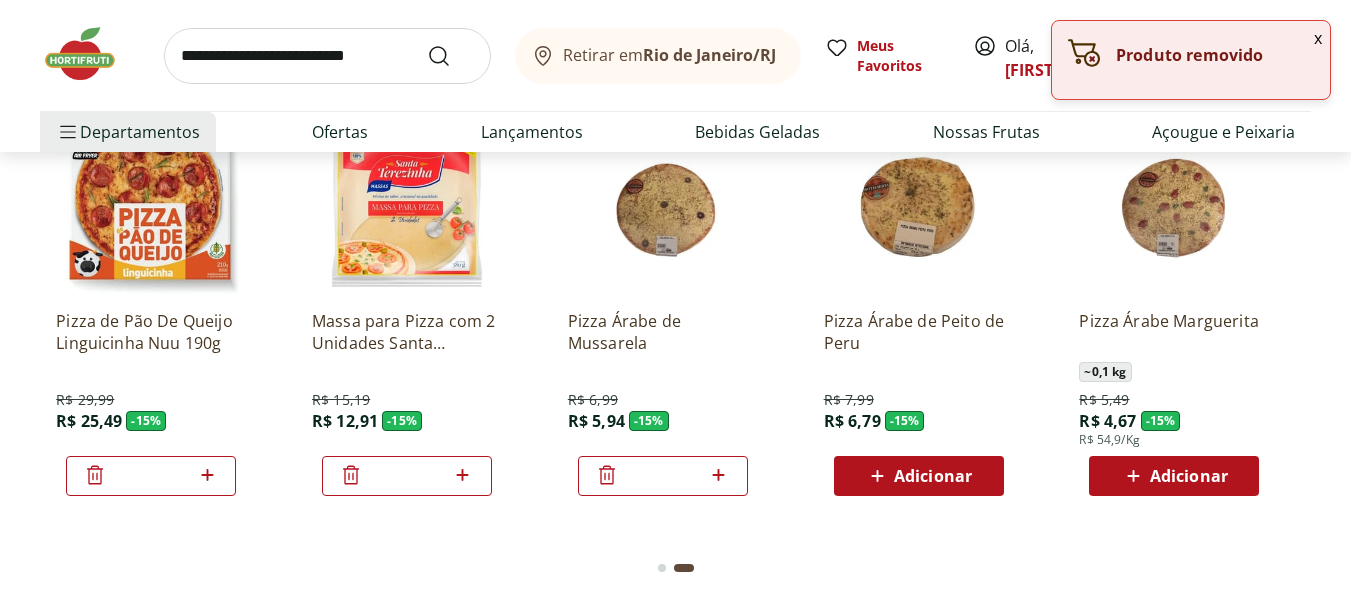 click on "Adicionar" at bounding box center [2212, -108] 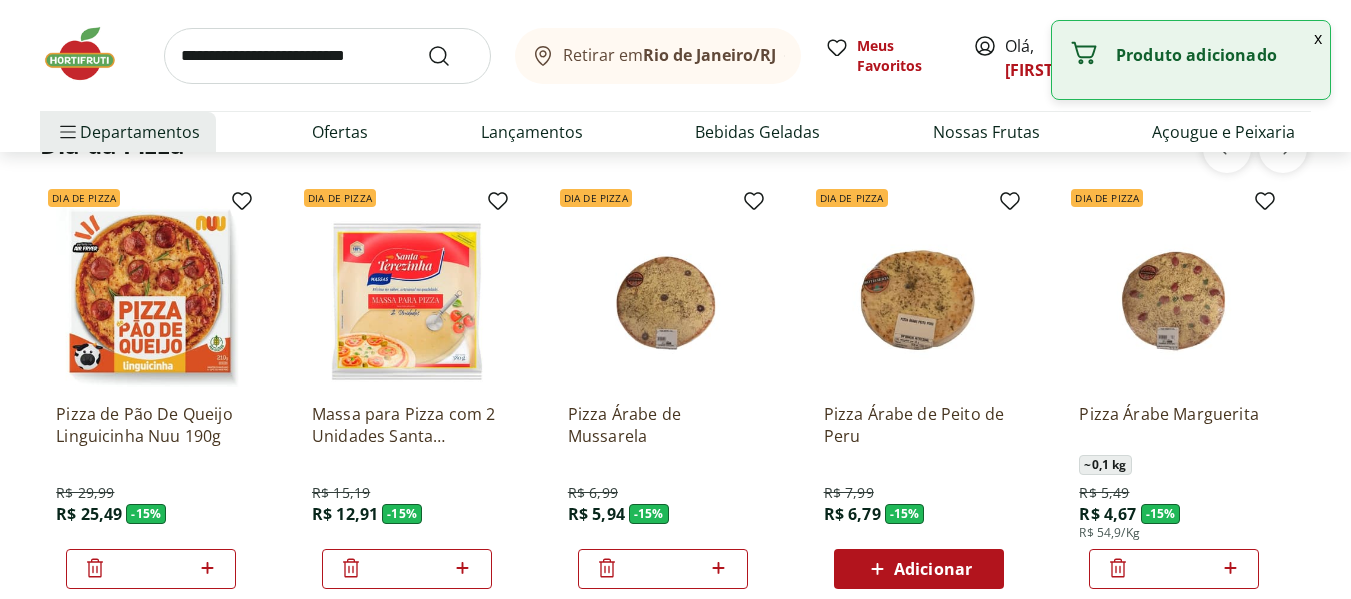 scroll, scrollTop: 2000, scrollLeft: 0, axis: vertical 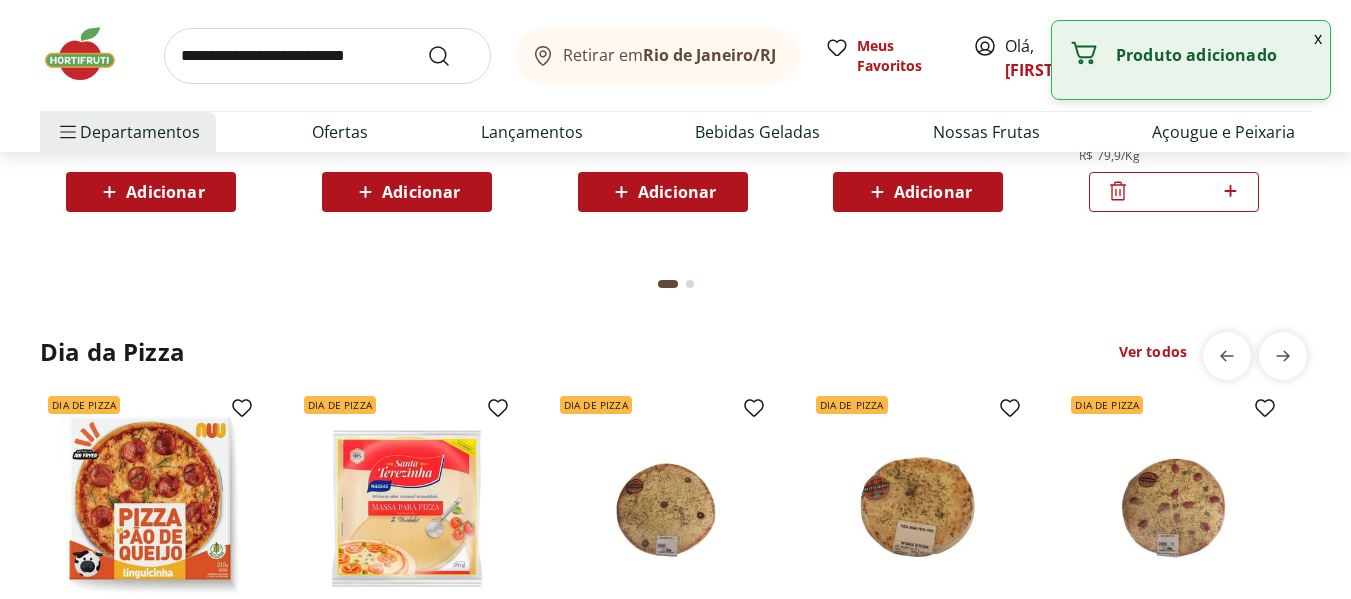 click on "Ver todos" at bounding box center [1153, 352] 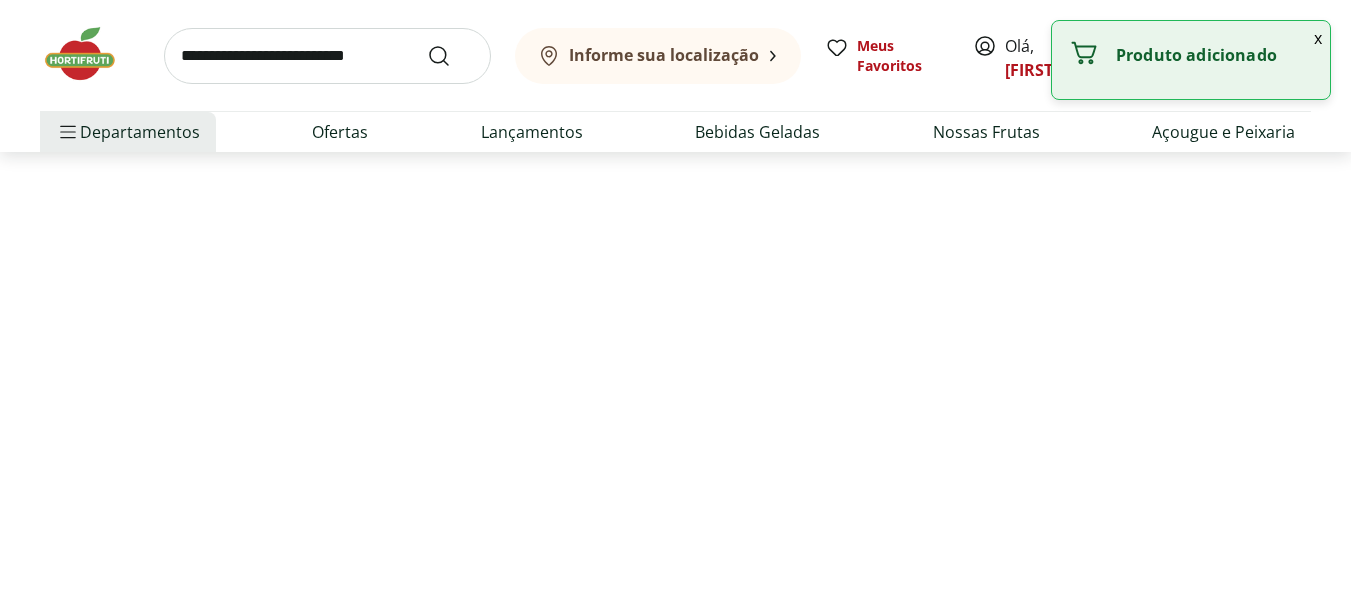 scroll, scrollTop: 0, scrollLeft: 0, axis: both 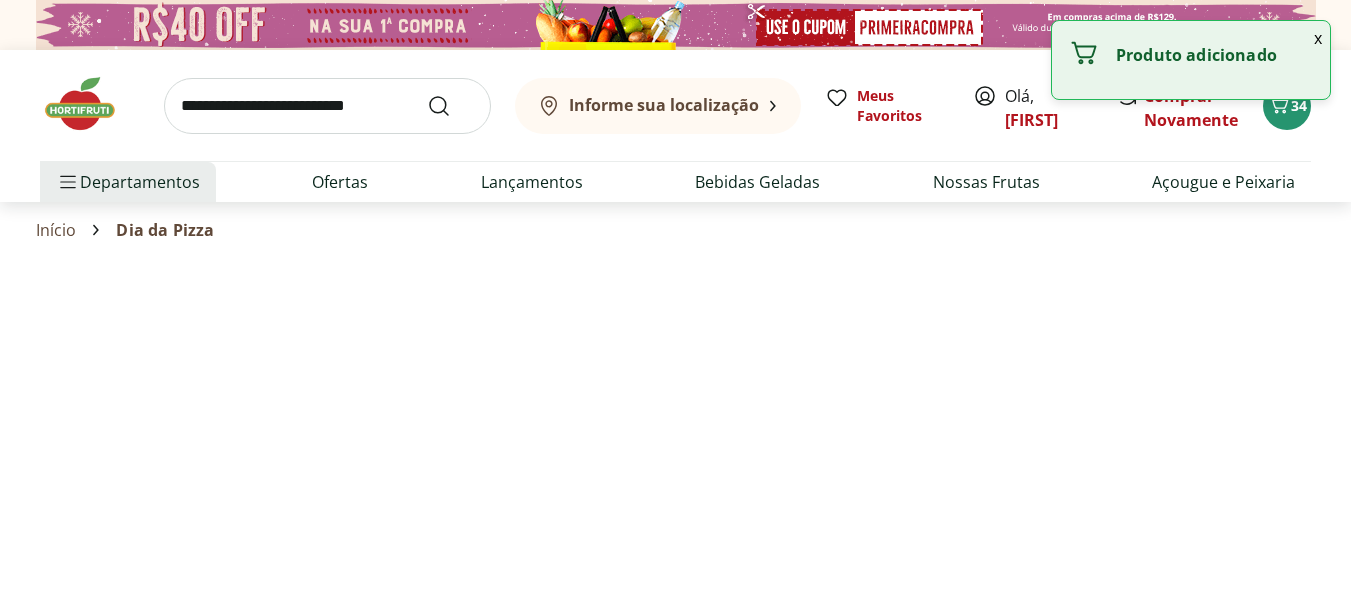 select on "**********" 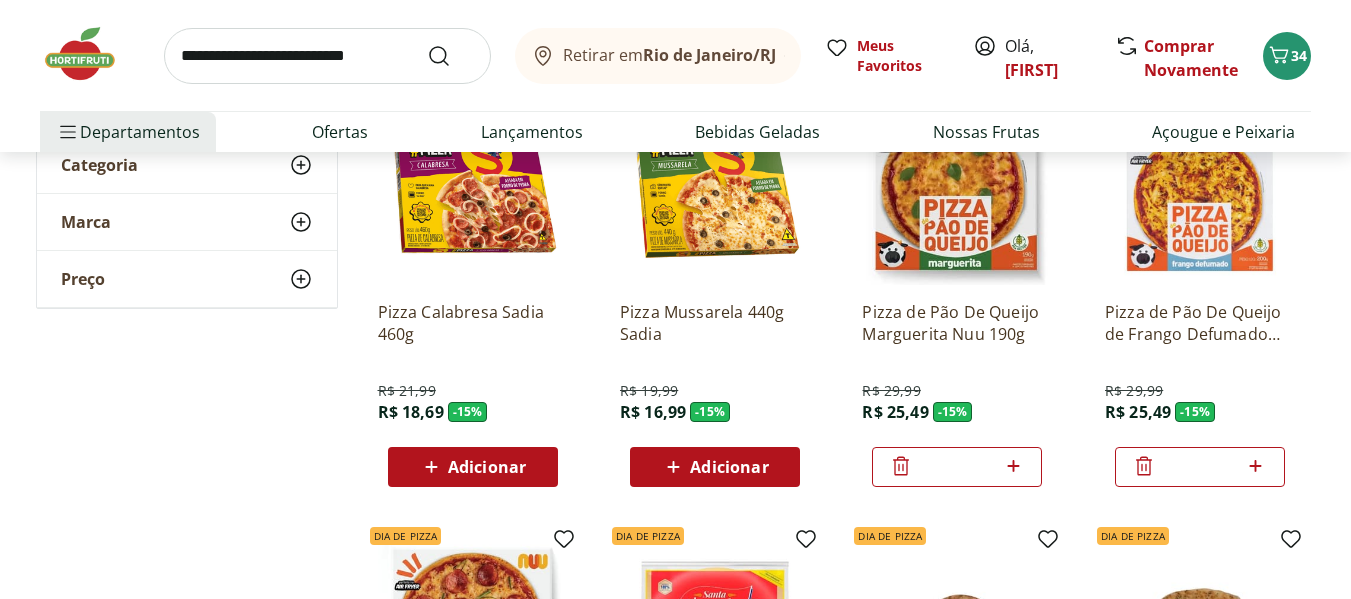 scroll, scrollTop: 300, scrollLeft: 0, axis: vertical 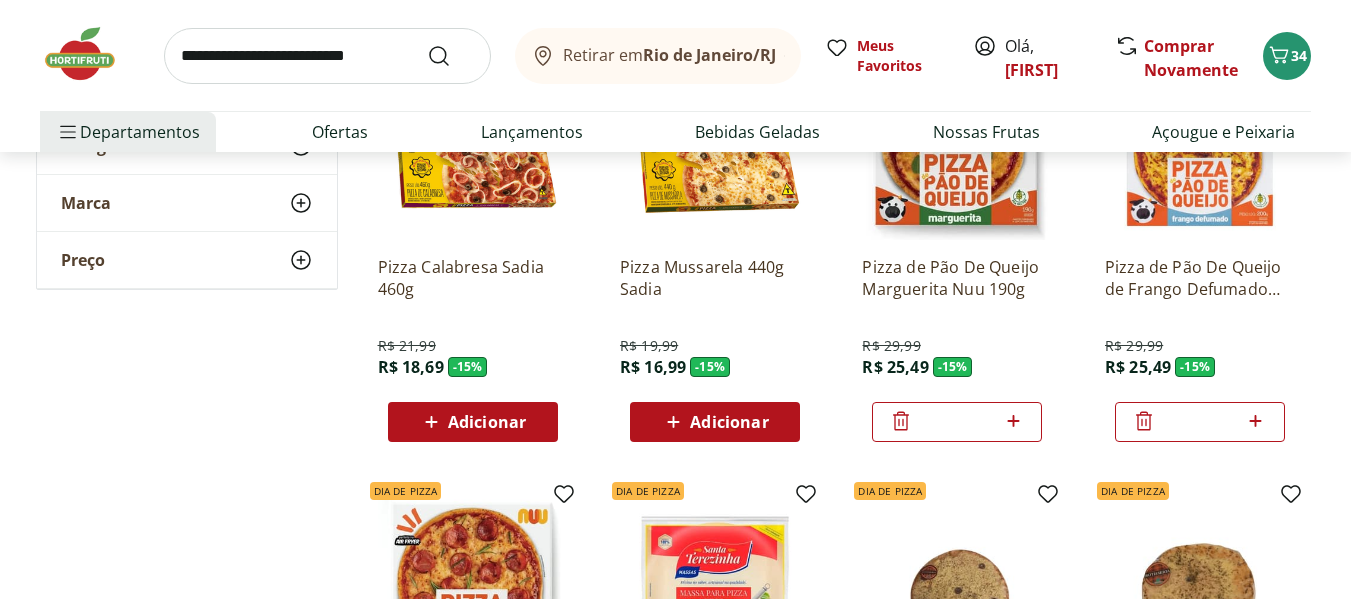 click at bounding box center (90, 54) 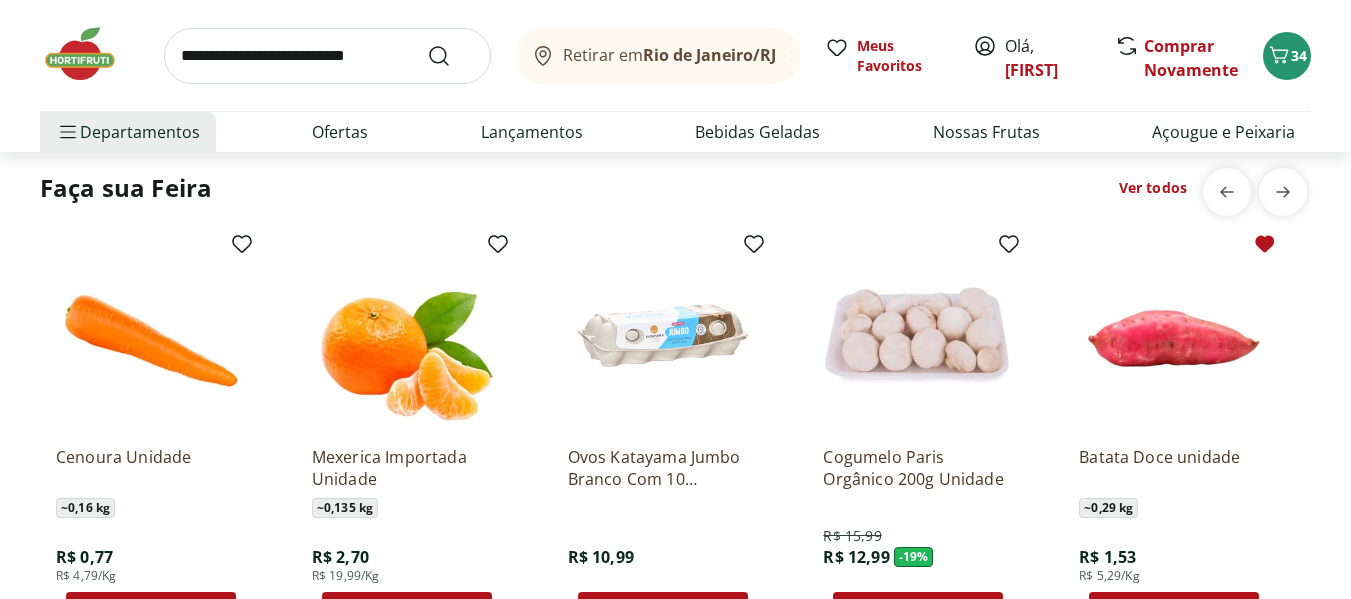 scroll, scrollTop: 2700, scrollLeft: 0, axis: vertical 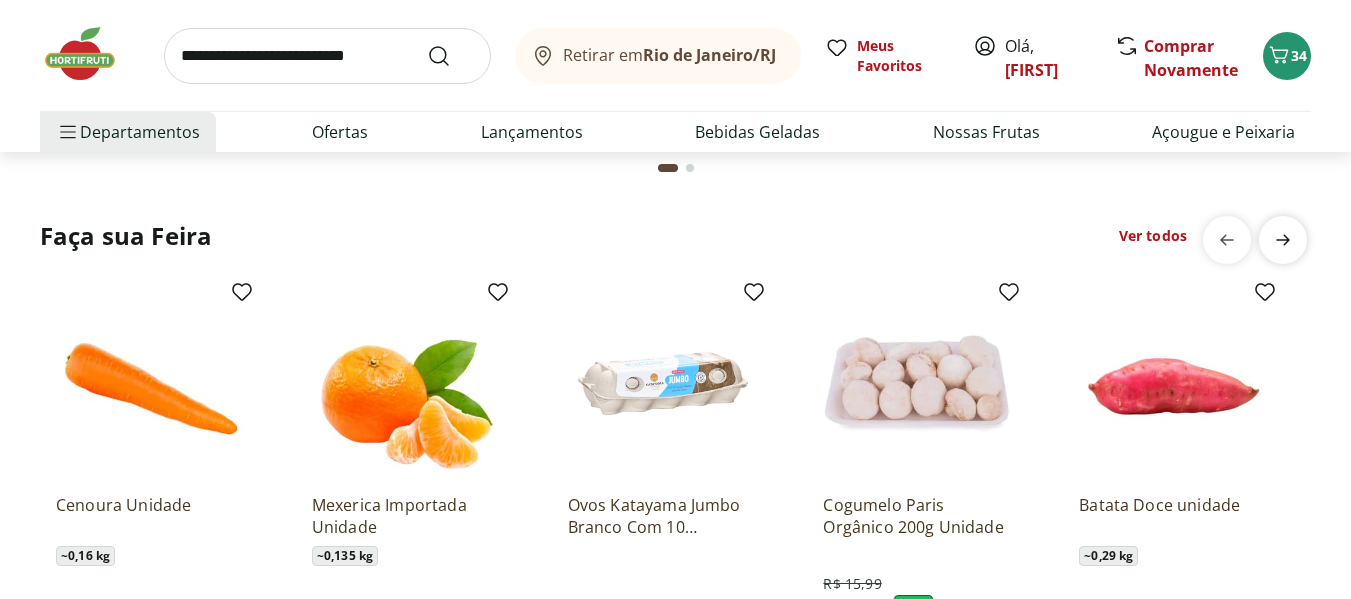 click 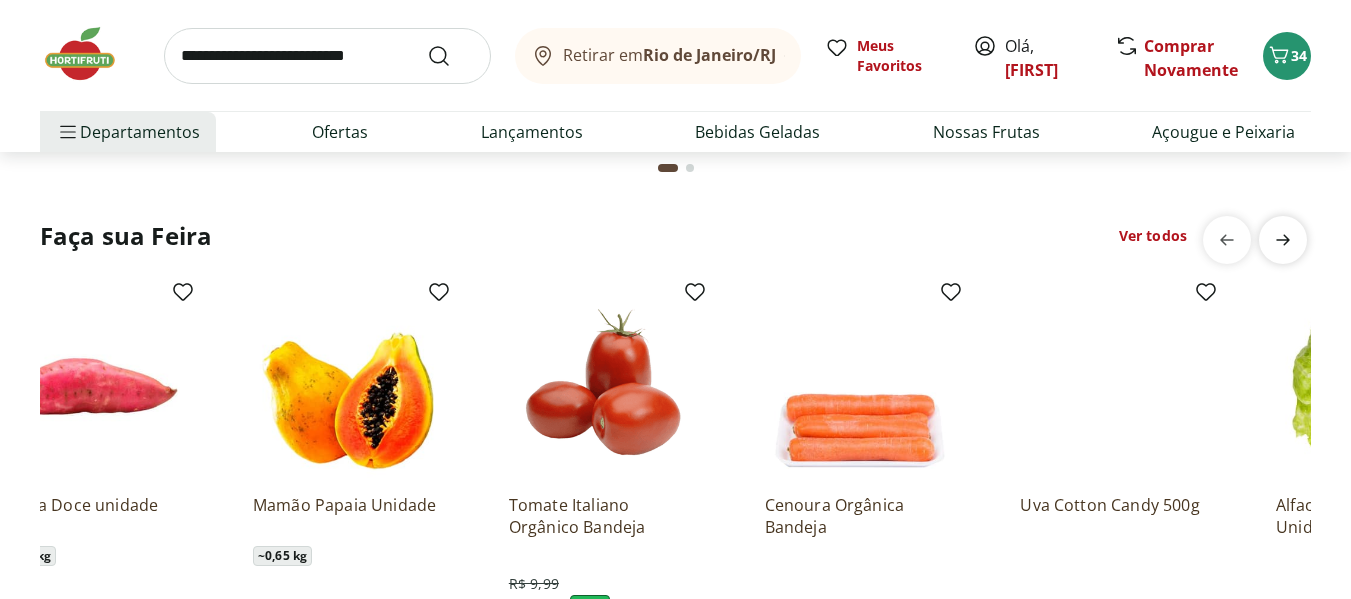 scroll, scrollTop: 0, scrollLeft: 1279, axis: horizontal 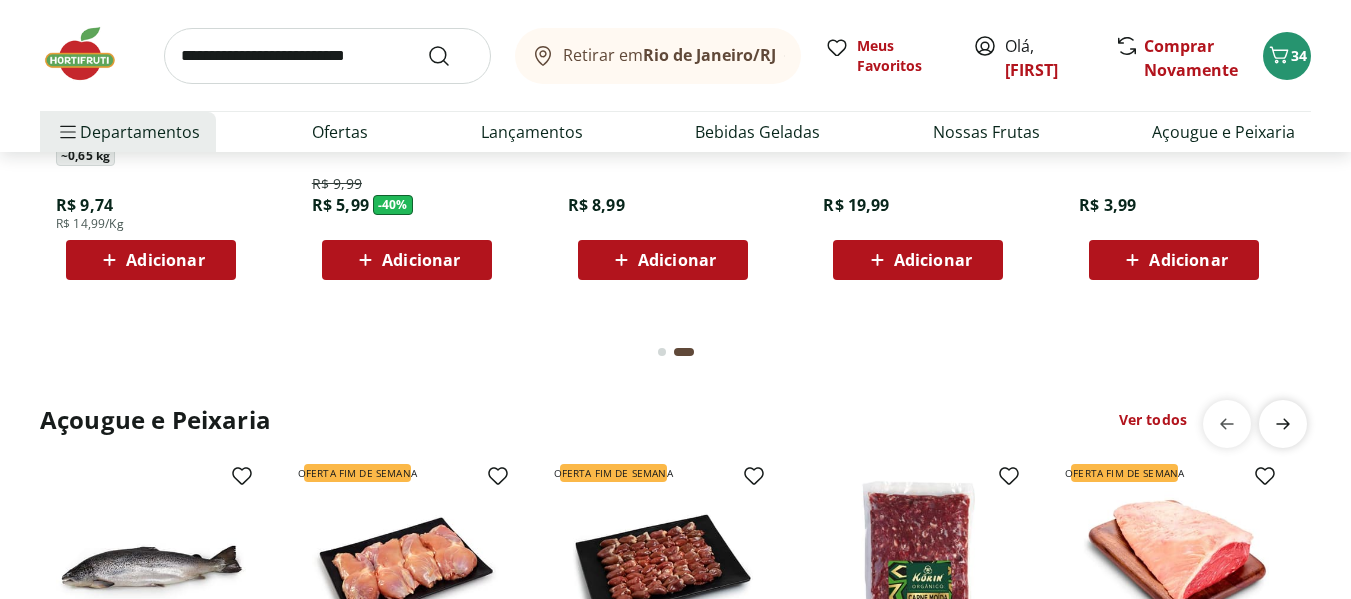 click 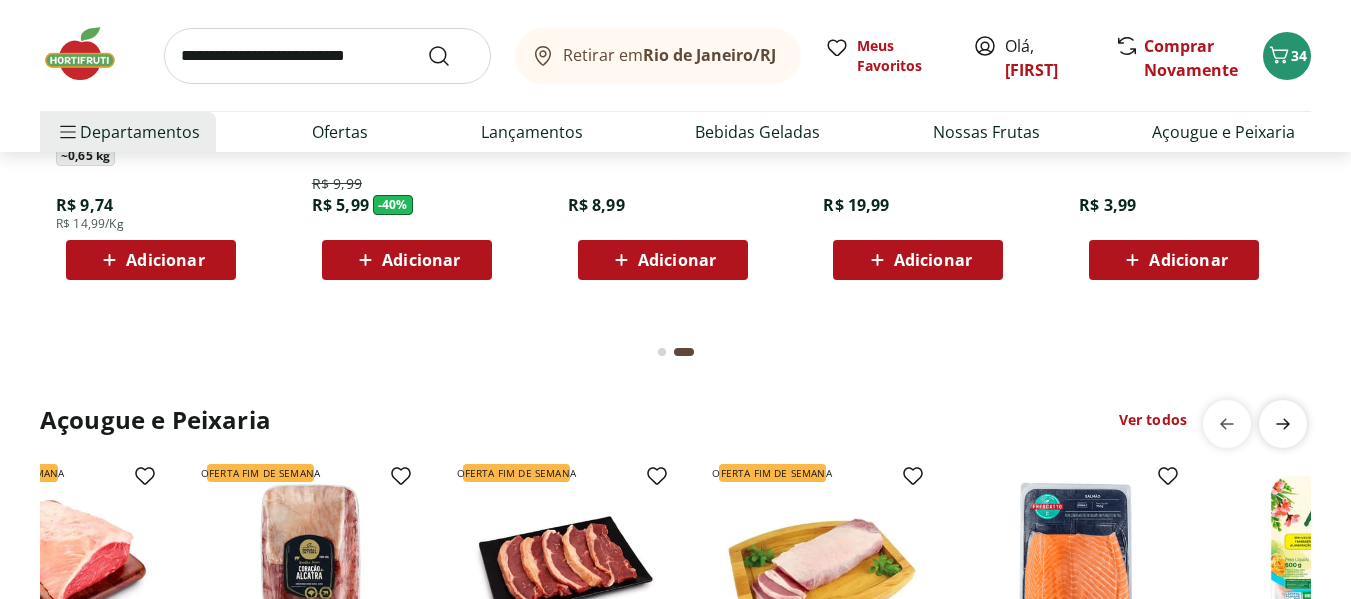 scroll, scrollTop: 0, scrollLeft: 1279, axis: horizontal 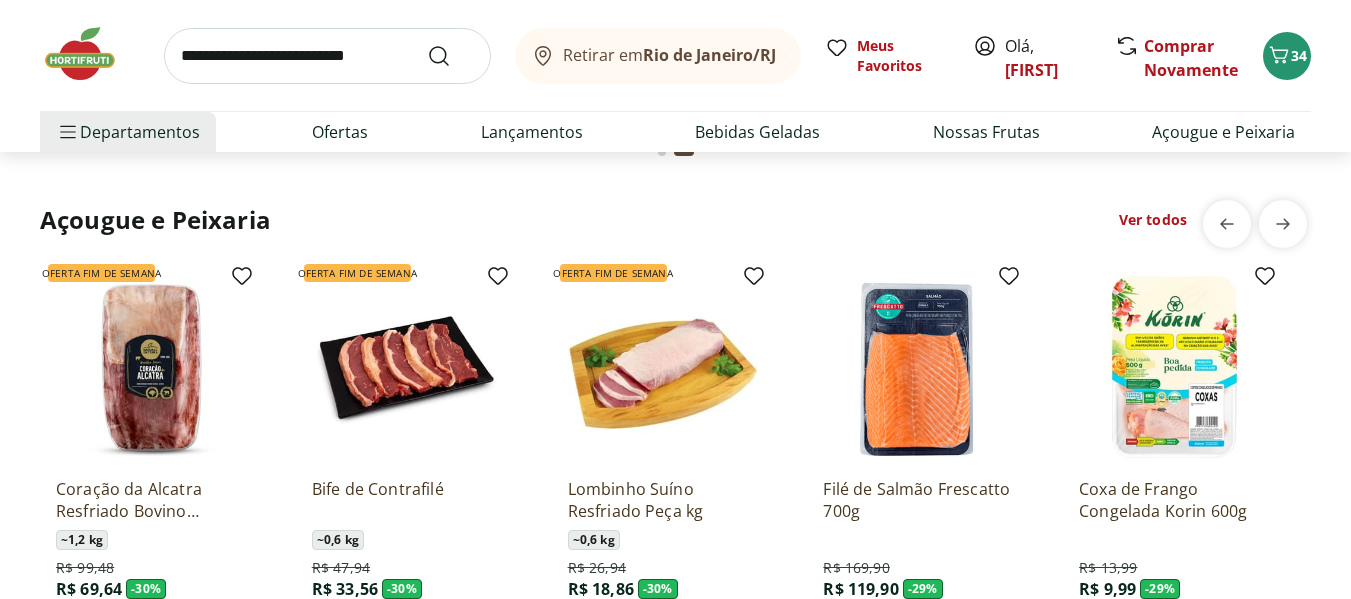 click on "Ver todos" at bounding box center [1153, 220] 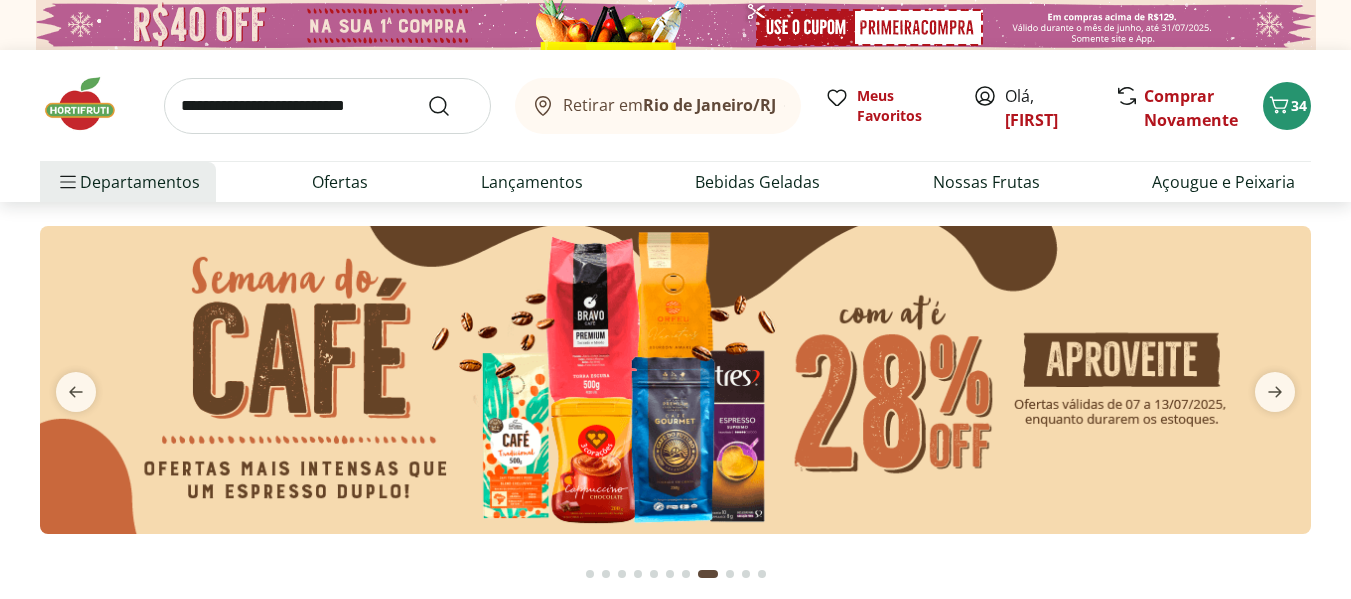 select on "**********" 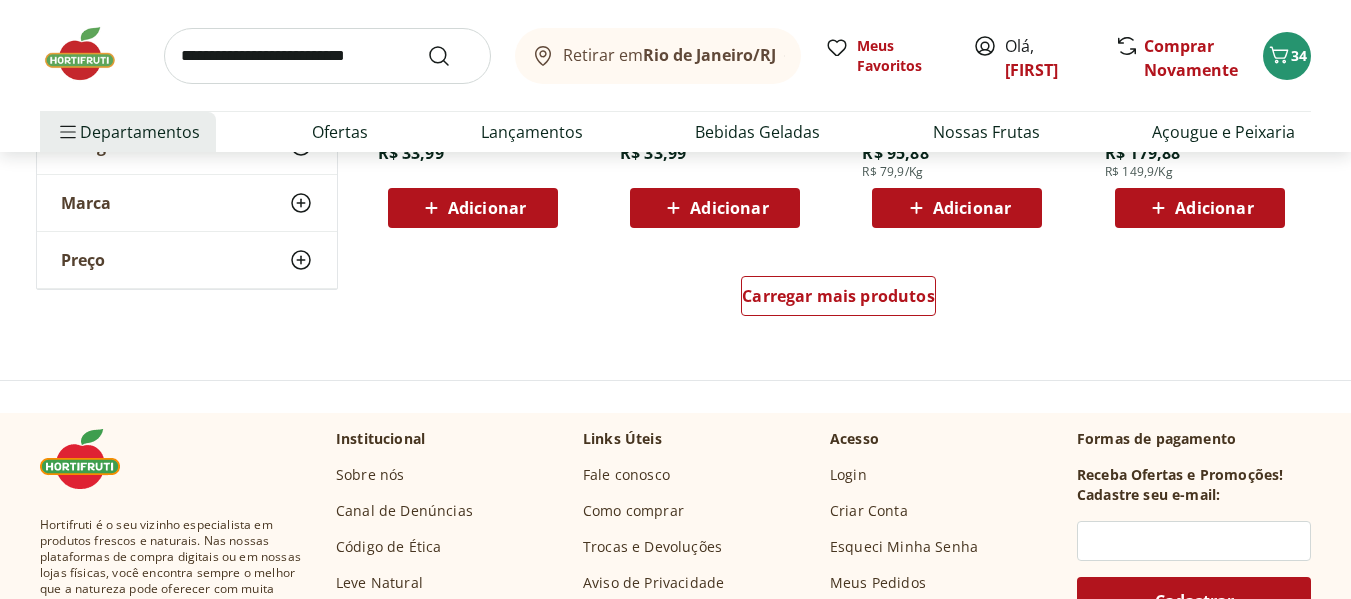 scroll, scrollTop: 1400, scrollLeft: 0, axis: vertical 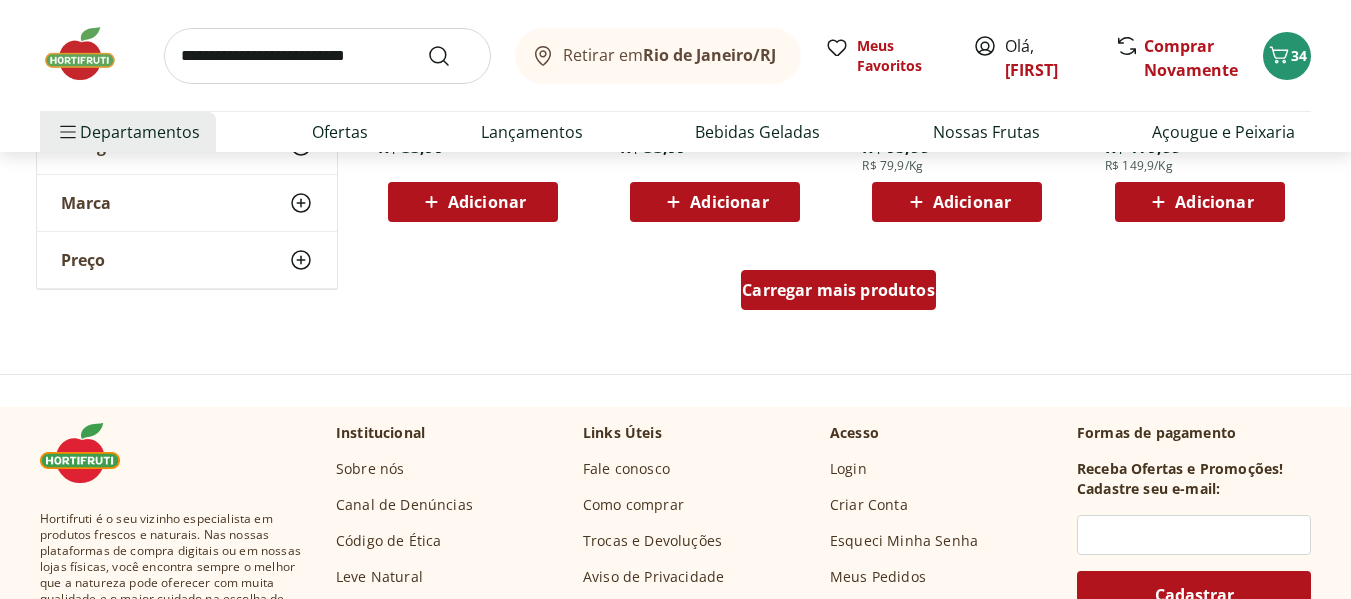 click on "Carregar mais produtos" at bounding box center [838, 290] 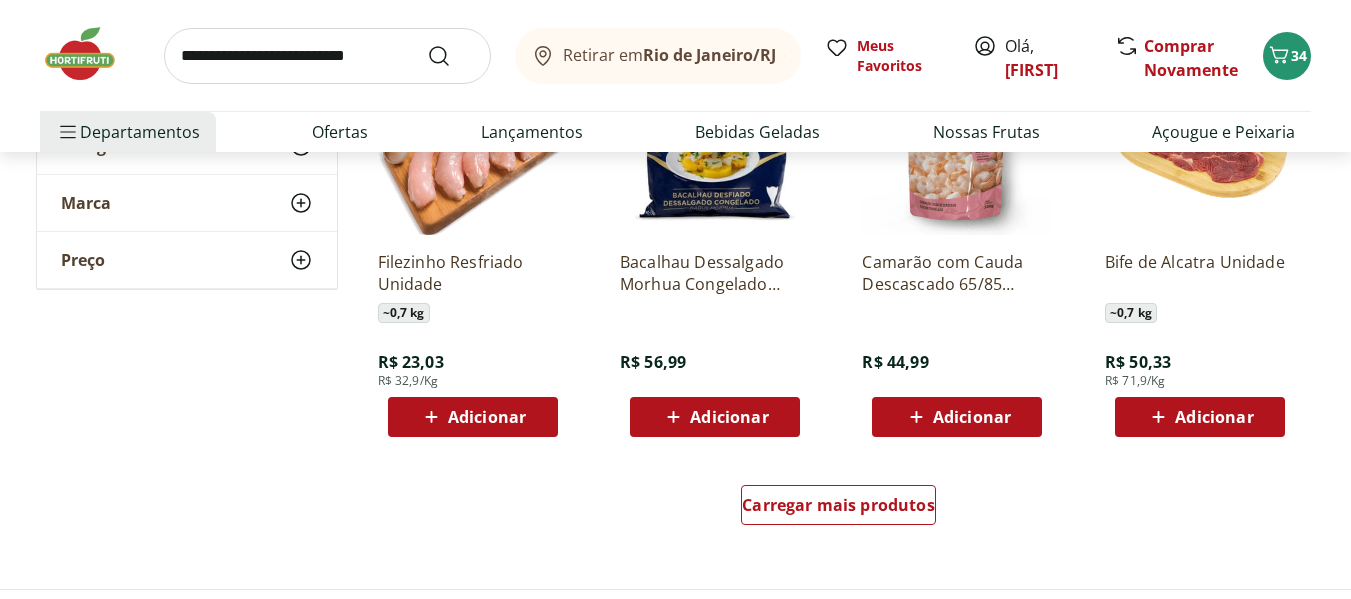 scroll, scrollTop: 2600, scrollLeft: 0, axis: vertical 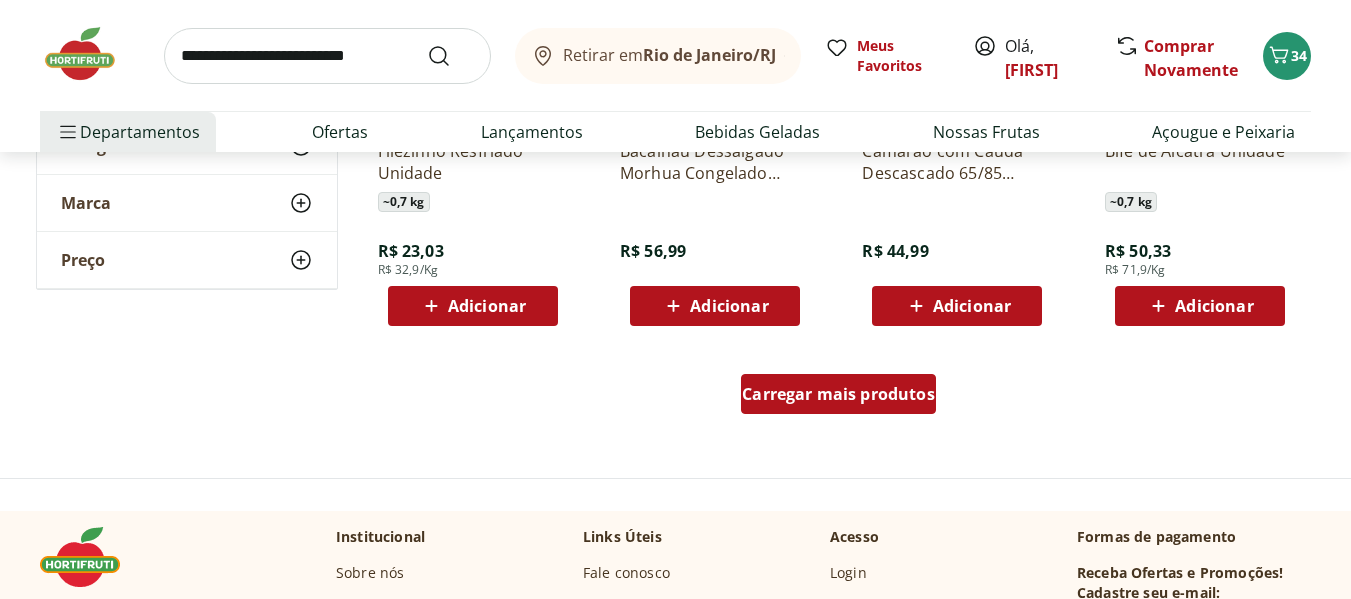 click on "Carregar mais produtos" at bounding box center (838, 394) 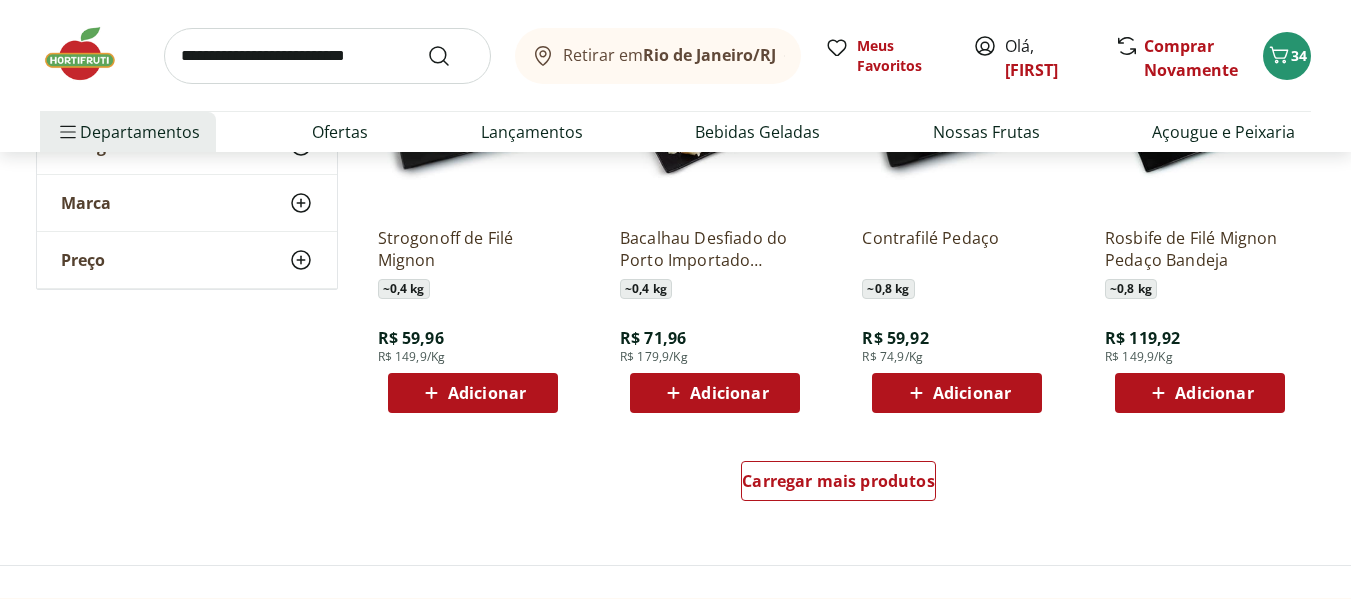 scroll, scrollTop: 3900, scrollLeft: 0, axis: vertical 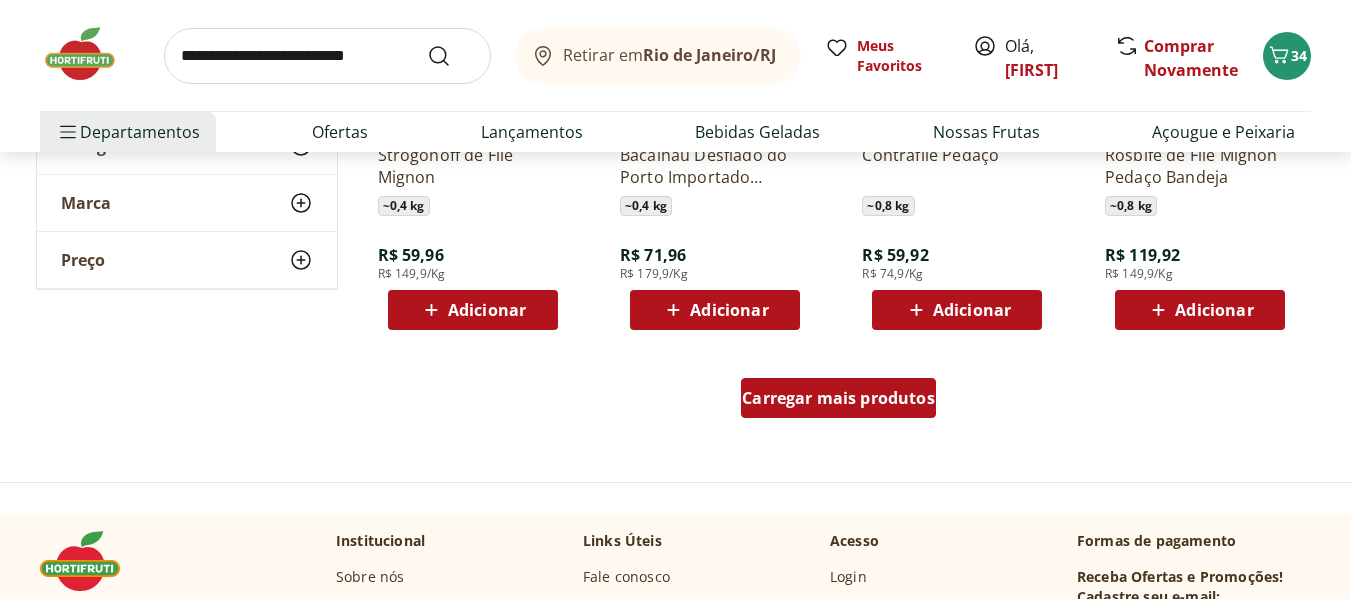 click on "Carregar mais produtos" at bounding box center [838, 398] 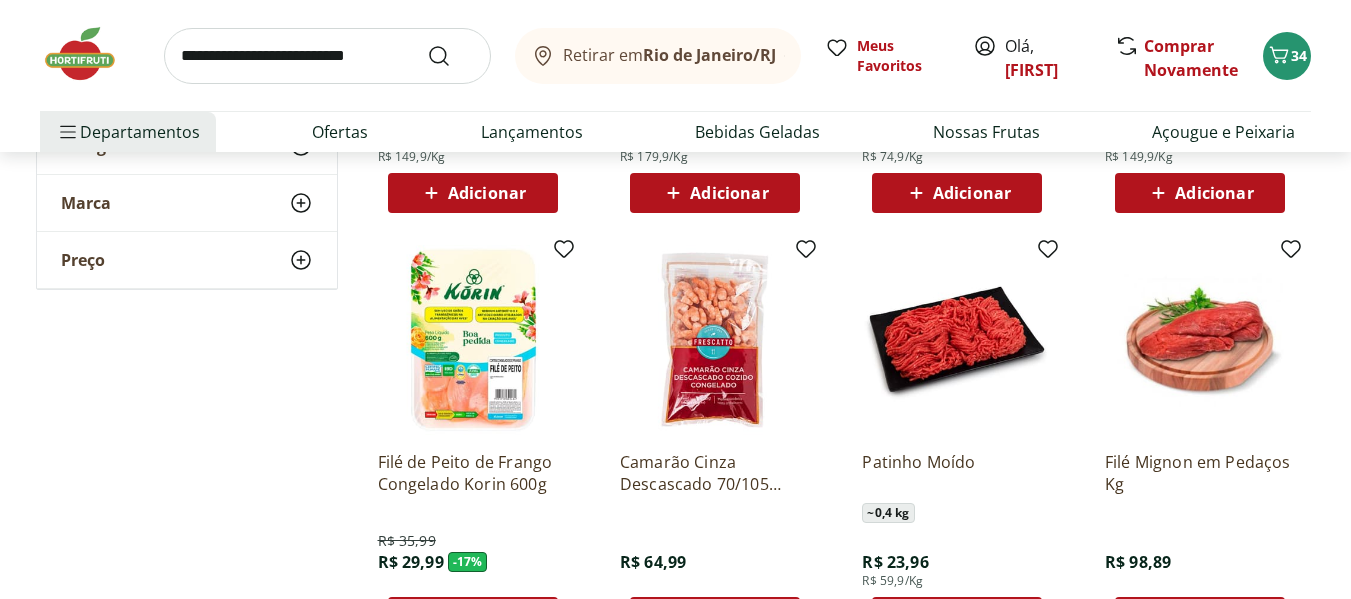 scroll, scrollTop: 4200, scrollLeft: 0, axis: vertical 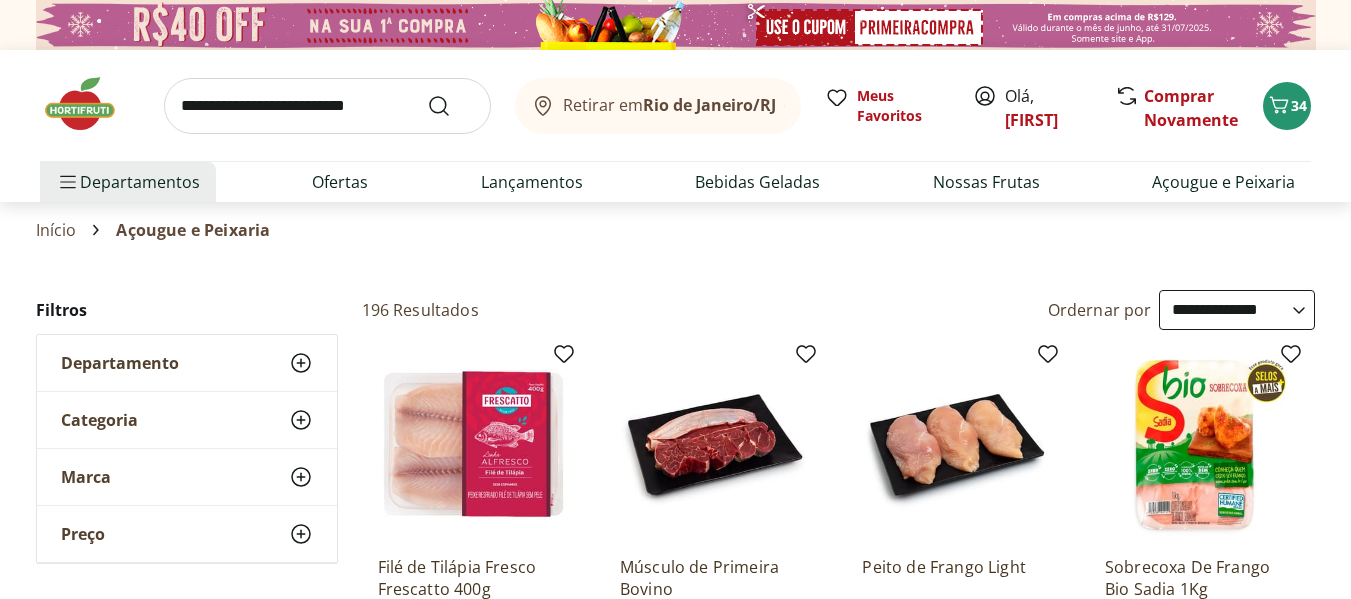 select on "**********" 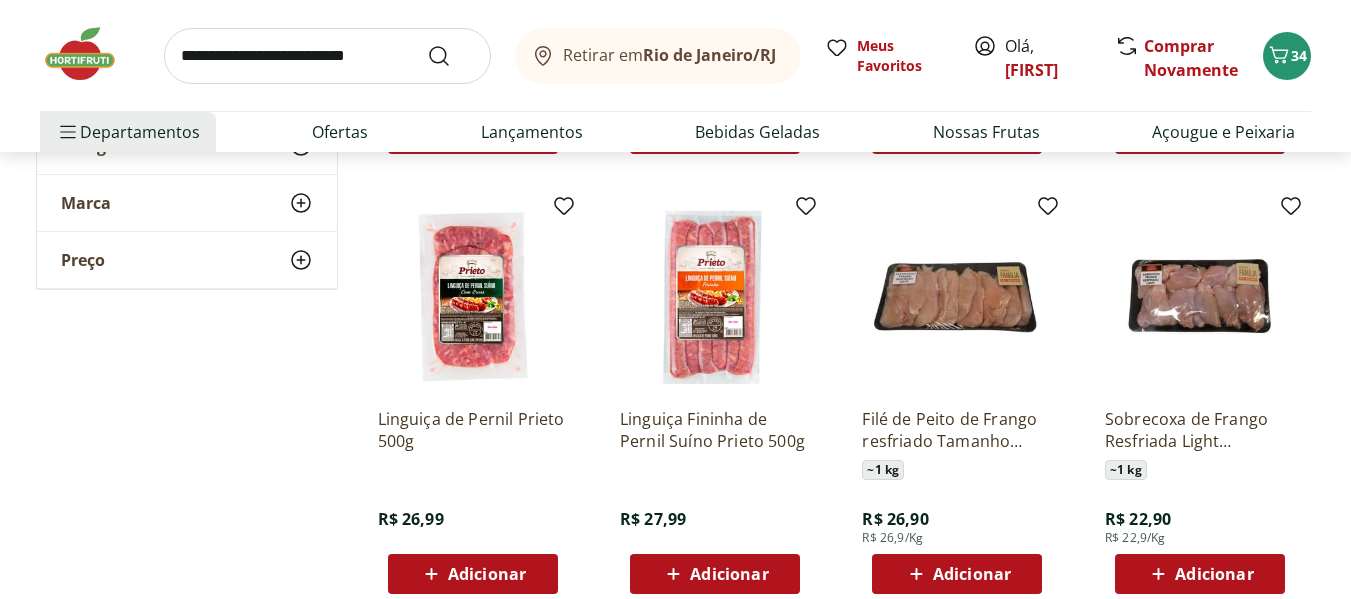 scroll, scrollTop: 0, scrollLeft: 0, axis: both 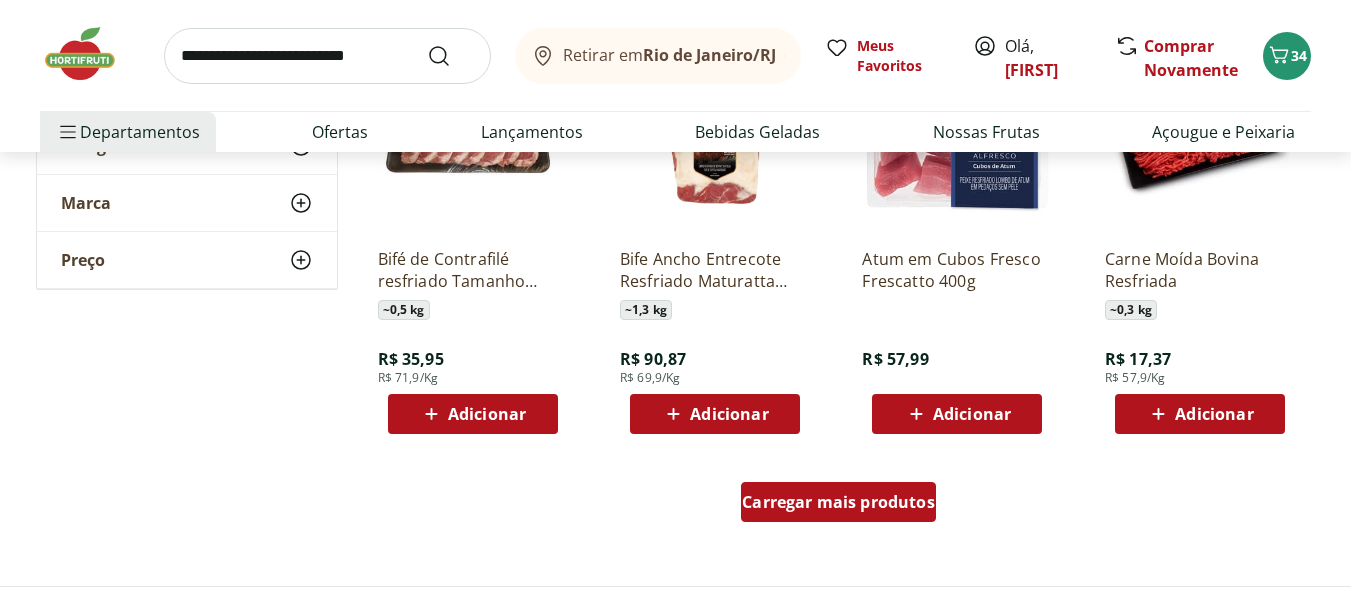 click on "Carregar mais produtos" at bounding box center [838, 502] 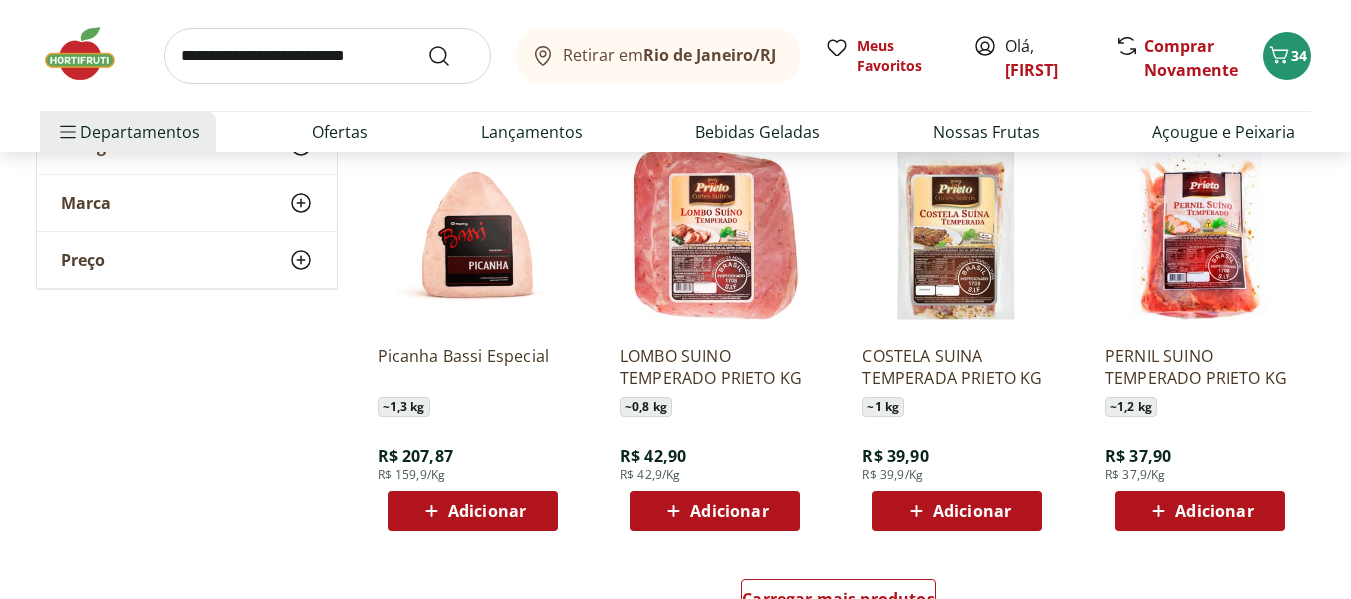 scroll, scrollTop: 6400, scrollLeft: 0, axis: vertical 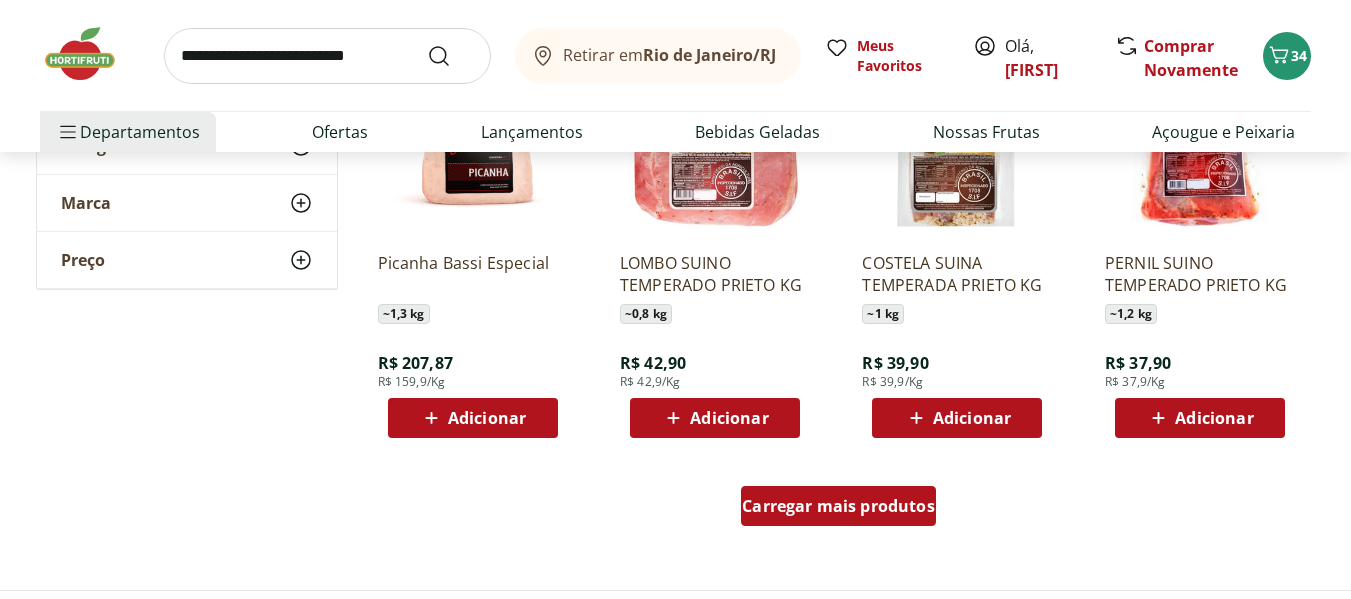click on "Carregar mais produtos" at bounding box center [838, 506] 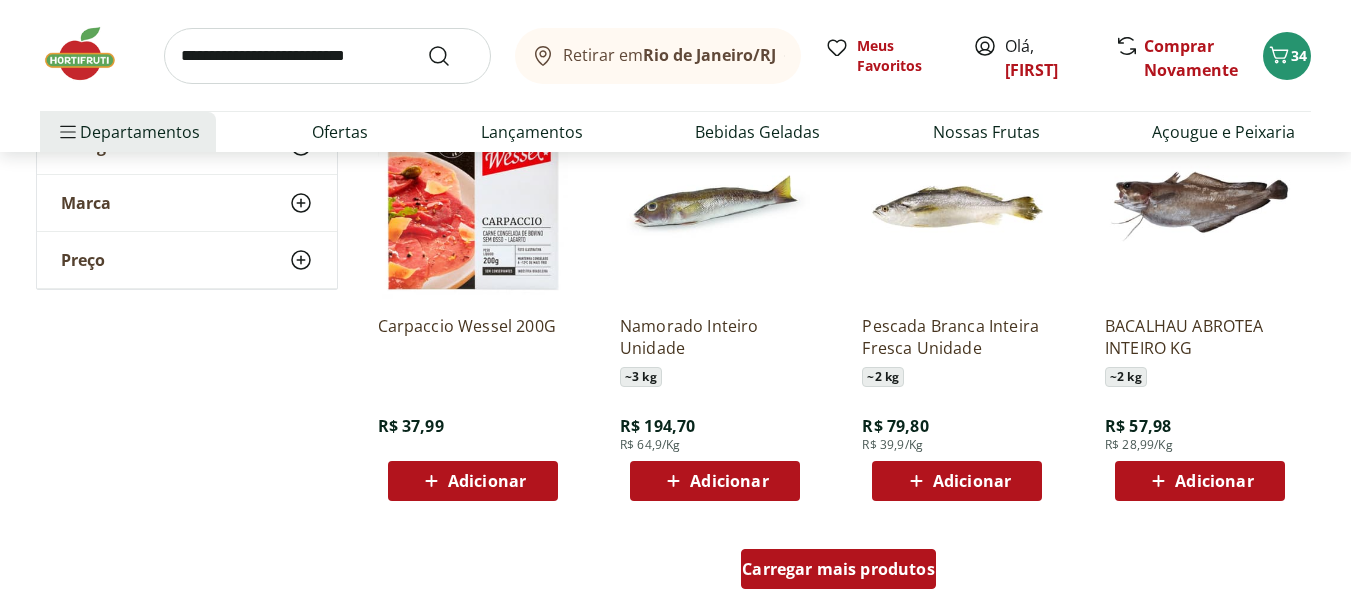 scroll, scrollTop: 7700, scrollLeft: 0, axis: vertical 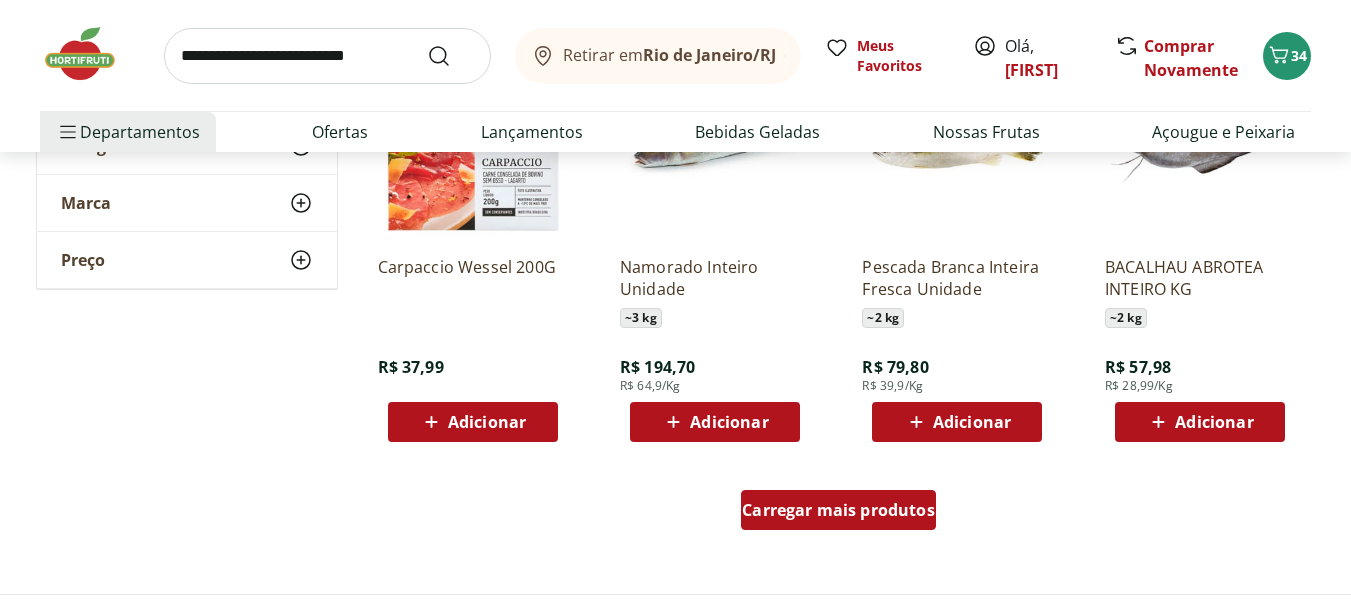 click on "Carregar mais produtos" at bounding box center [838, 510] 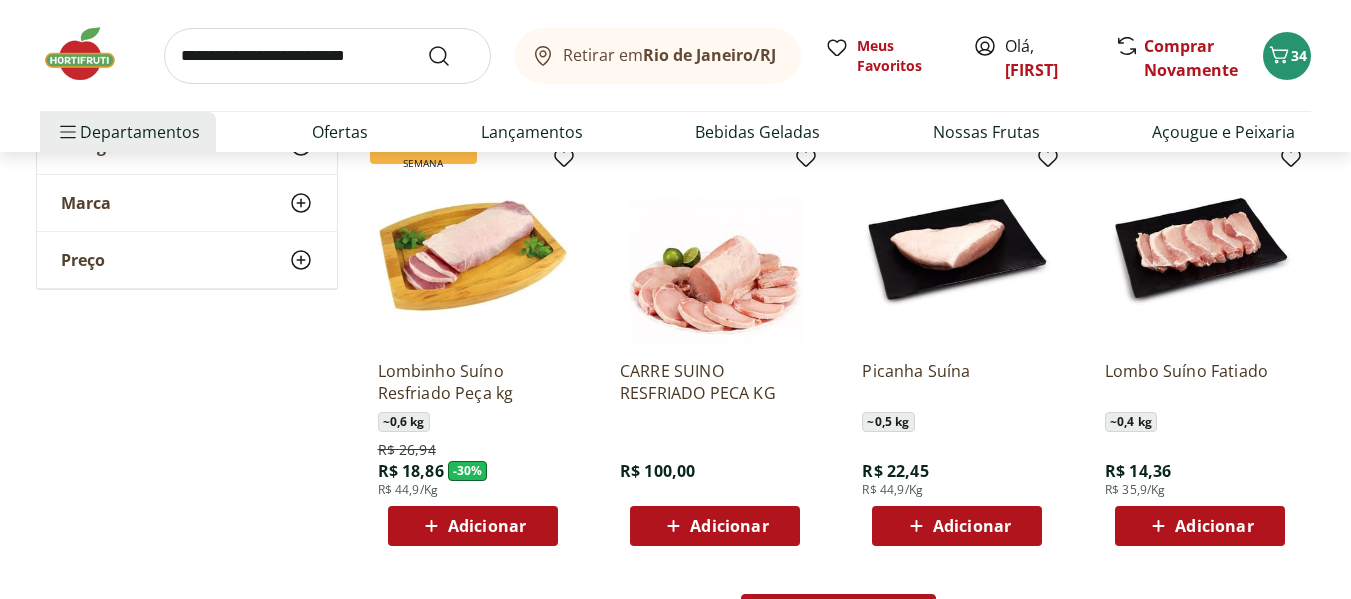scroll, scrollTop: 9000, scrollLeft: 0, axis: vertical 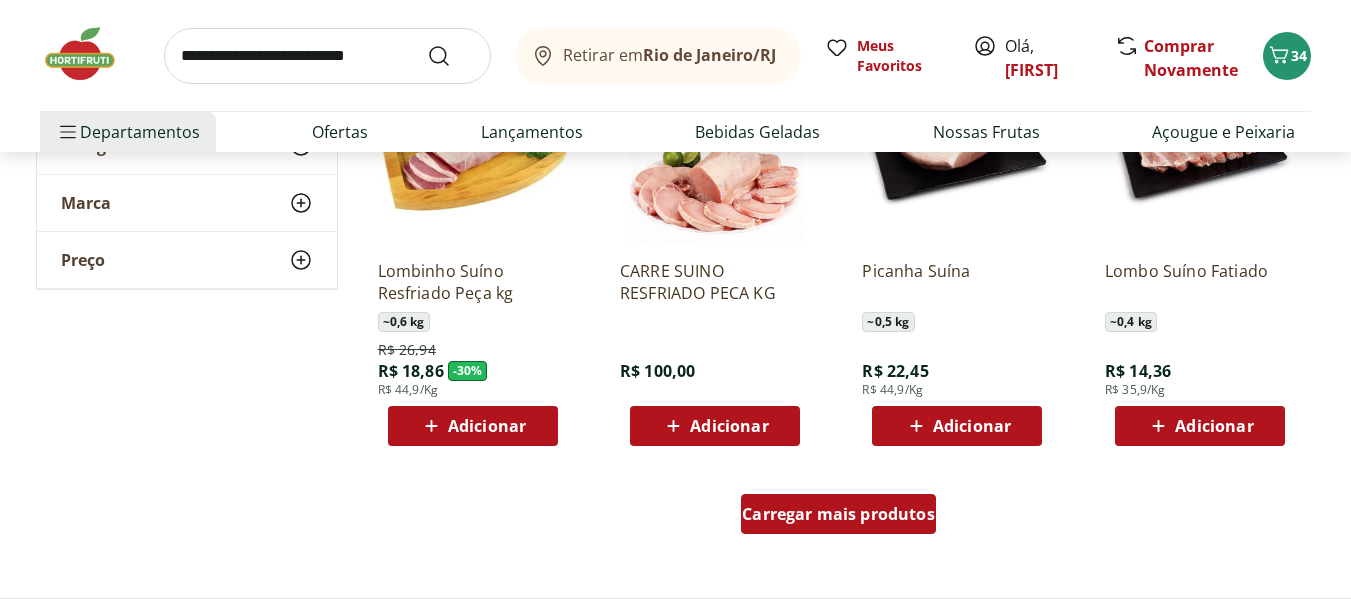 click on "Carregar mais produtos" at bounding box center [838, 514] 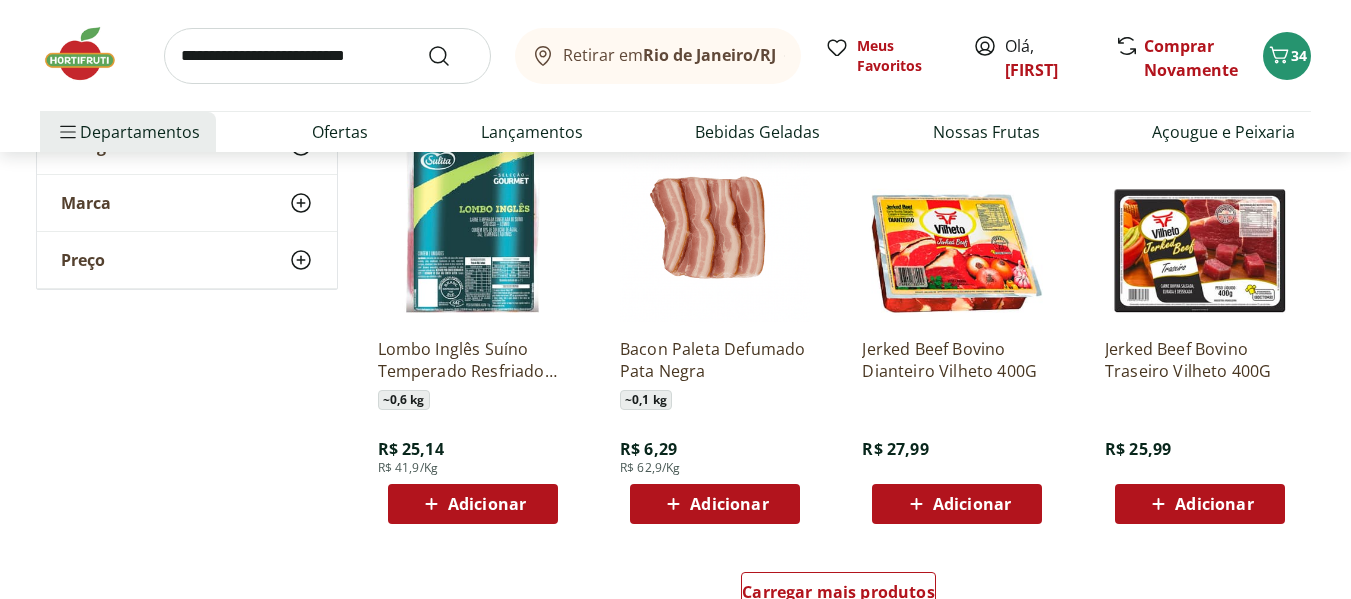 scroll, scrollTop: 10400, scrollLeft: 0, axis: vertical 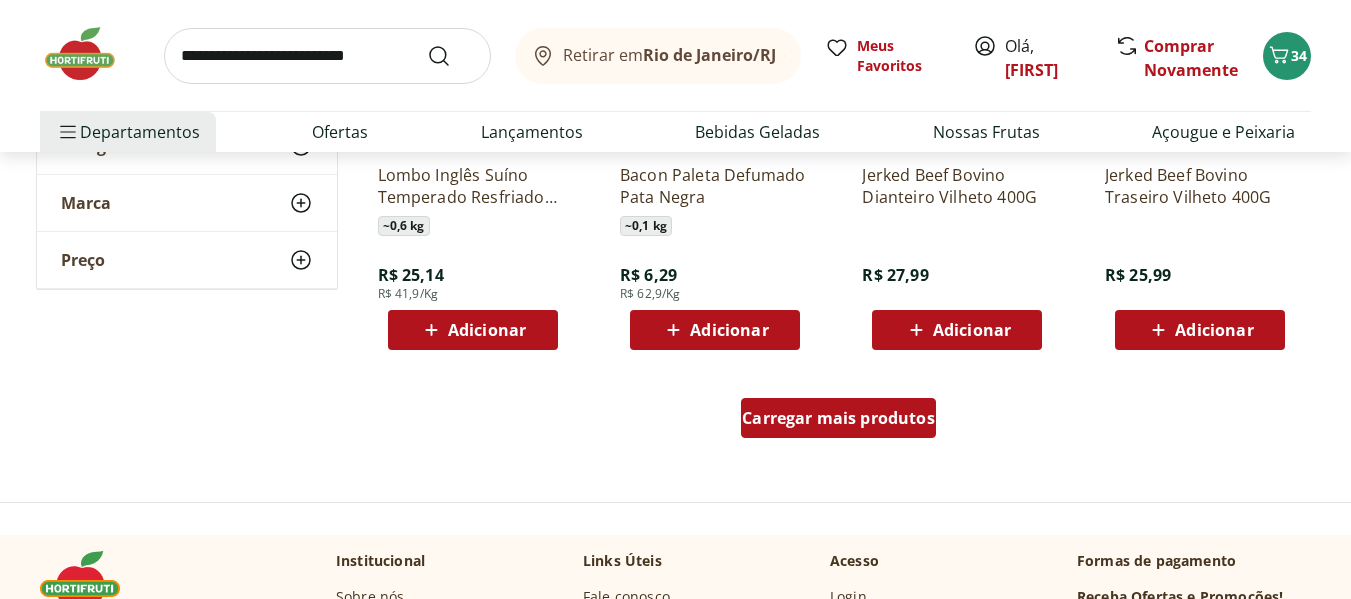 click on "Carregar mais produtos" at bounding box center [838, 418] 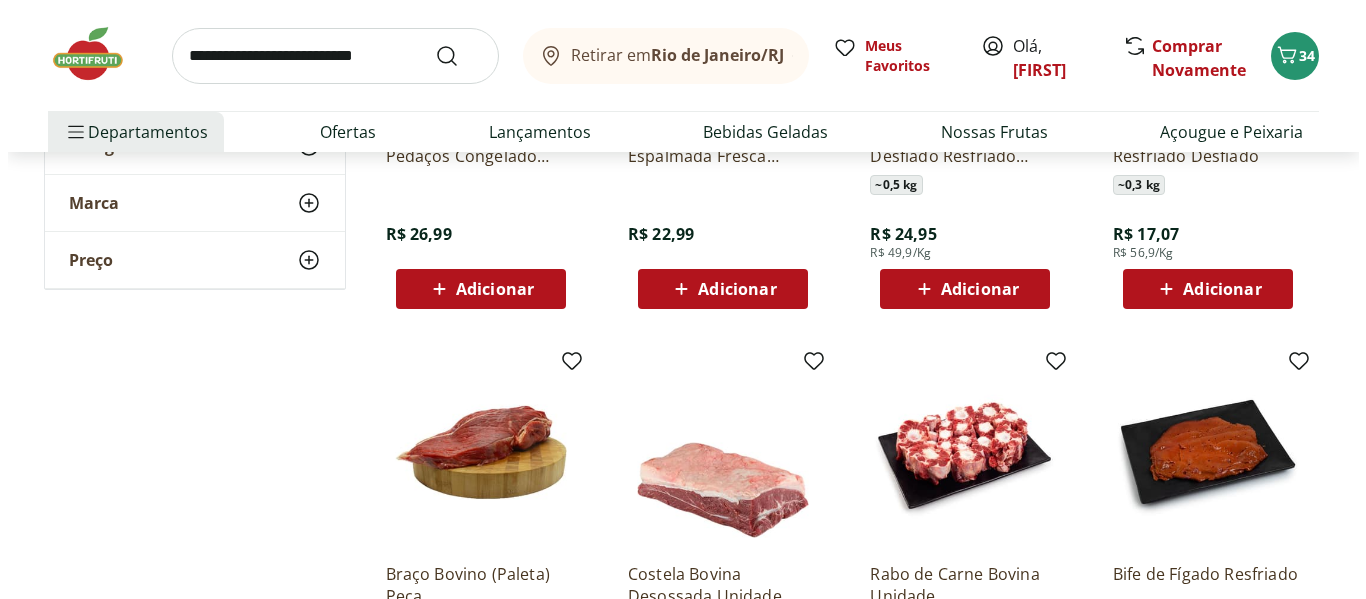 scroll, scrollTop: 11100, scrollLeft: 0, axis: vertical 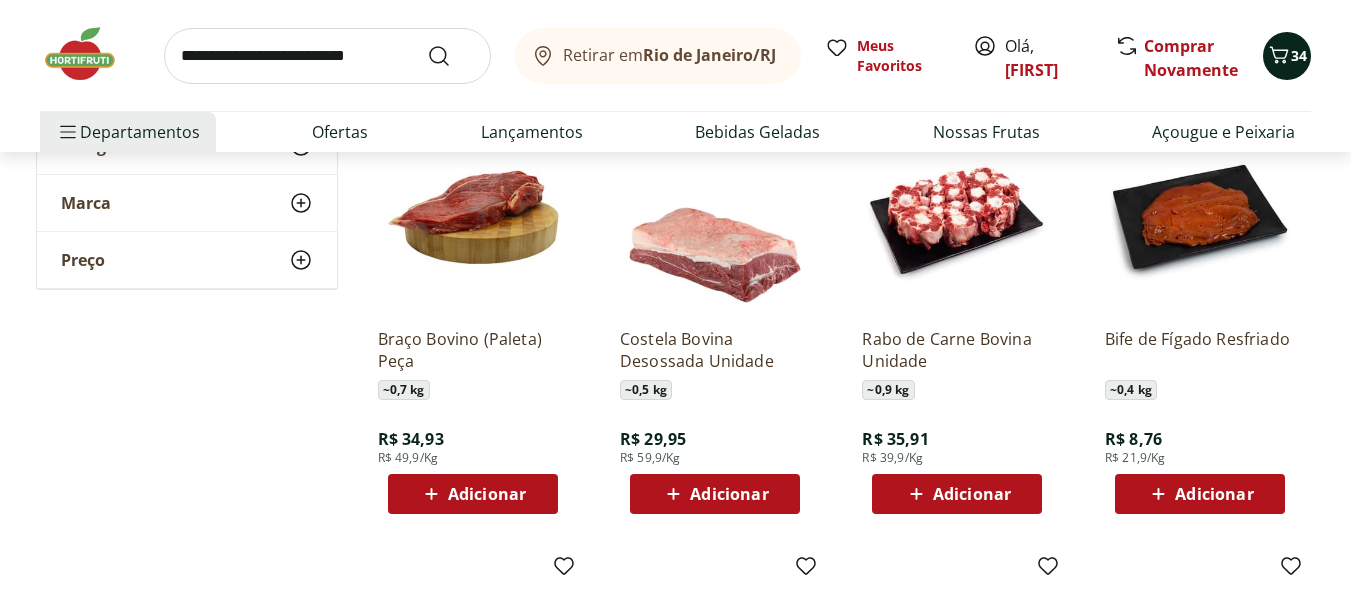click 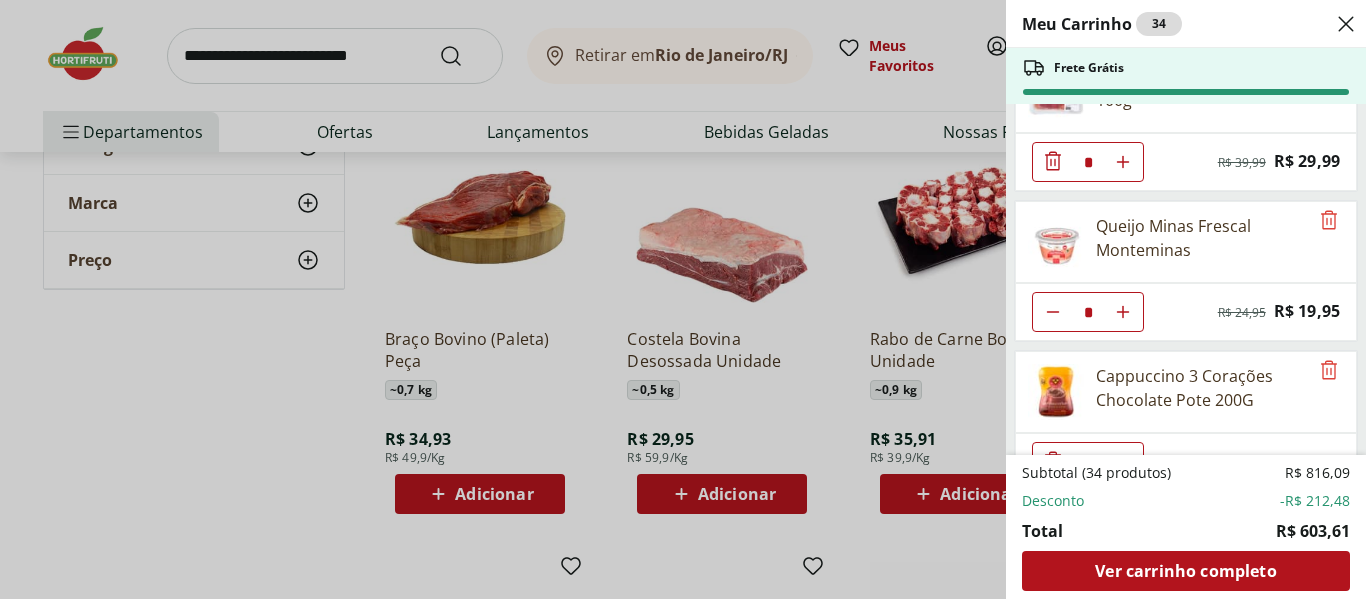 scroll, scrollTop: 1500, scrollLeft: 0, axis: vertical 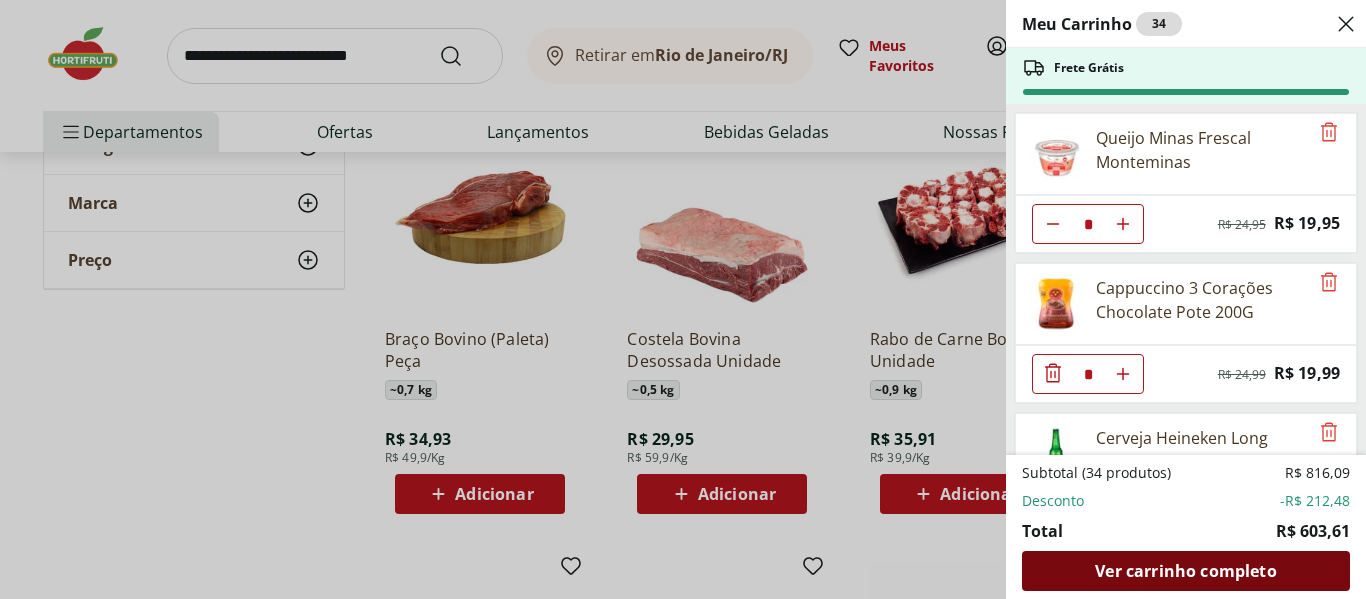 click on "Ver carrinho completo" at bounding box center [1185, 571] 